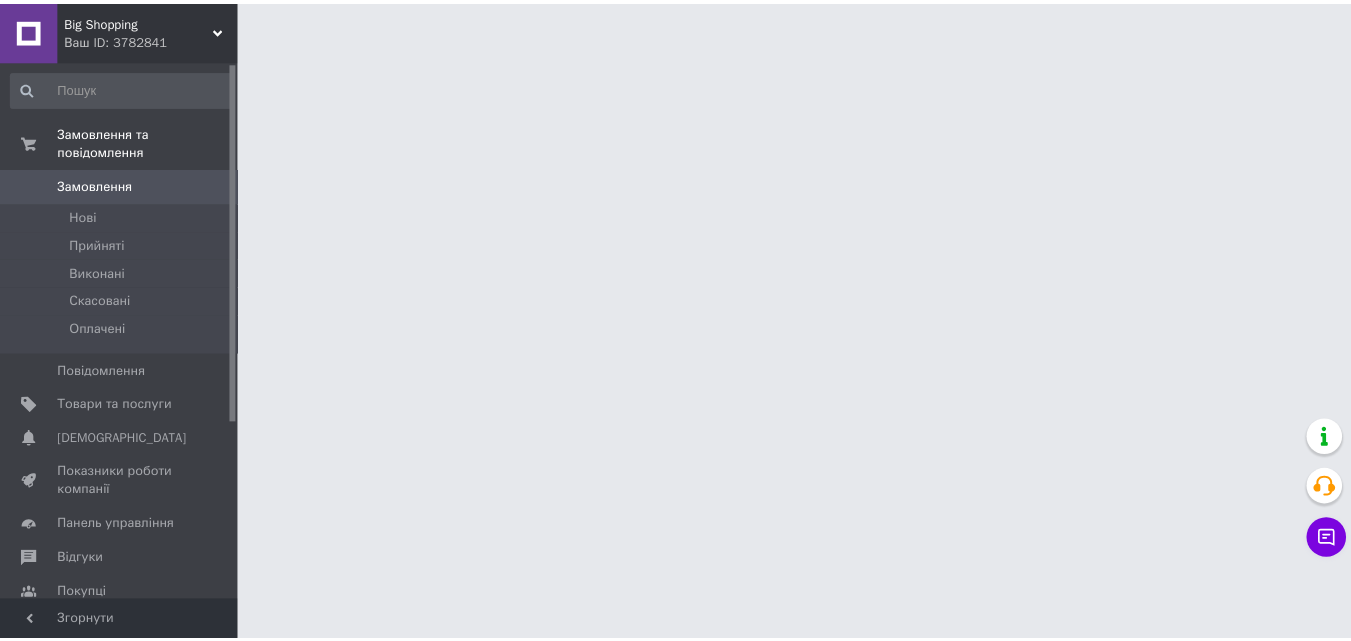 scroll, scrollTop: 0, scrollLeft: 0, axis: both 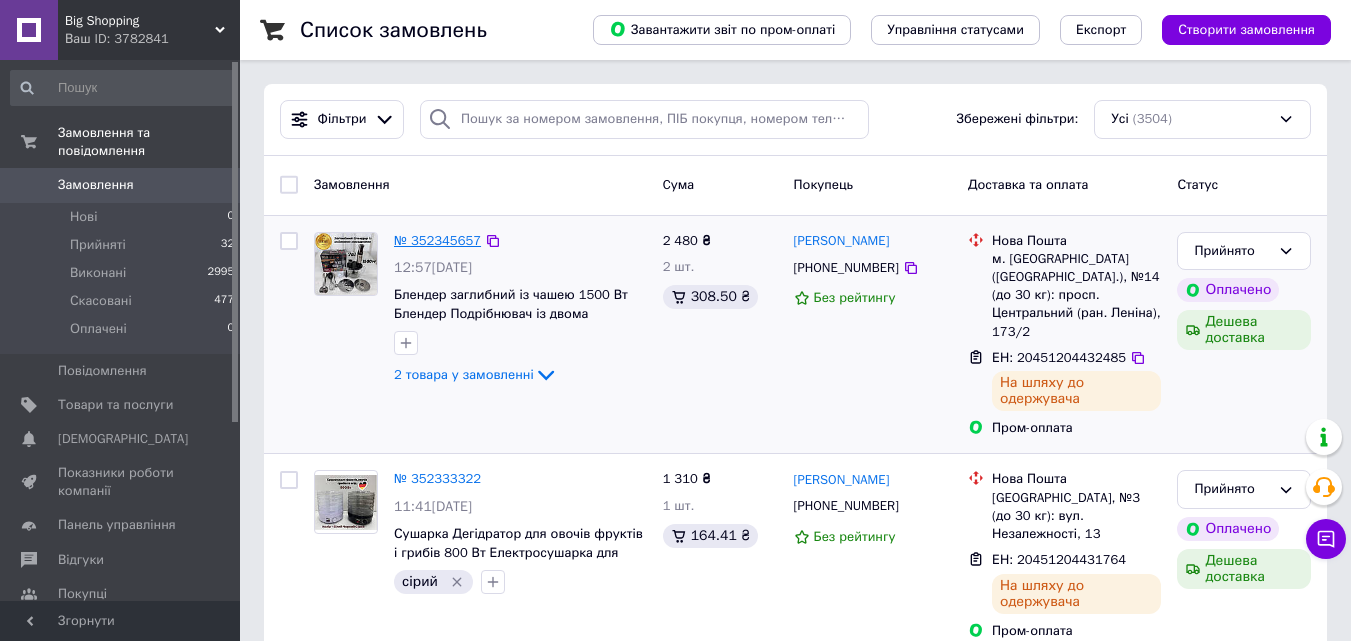 click on "№ 352345657" at bounding box center (437, 240) 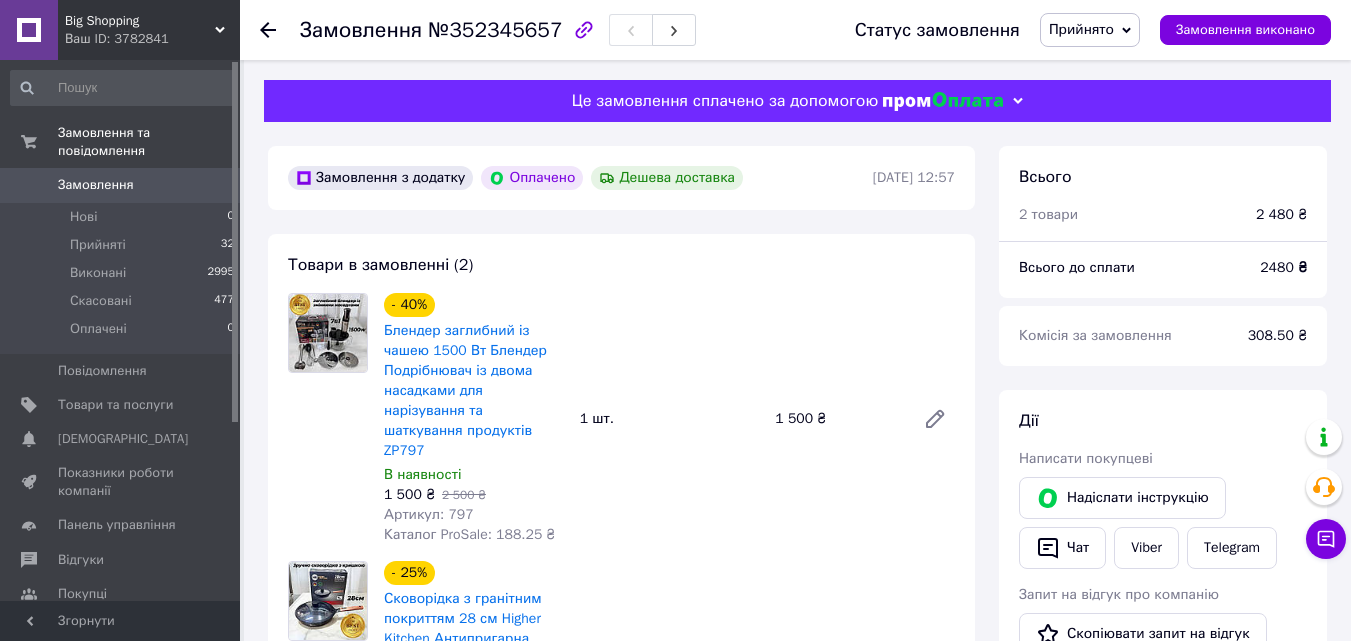 scroll, scrollTop: 176, scrollLeft: 0, axis: vertical 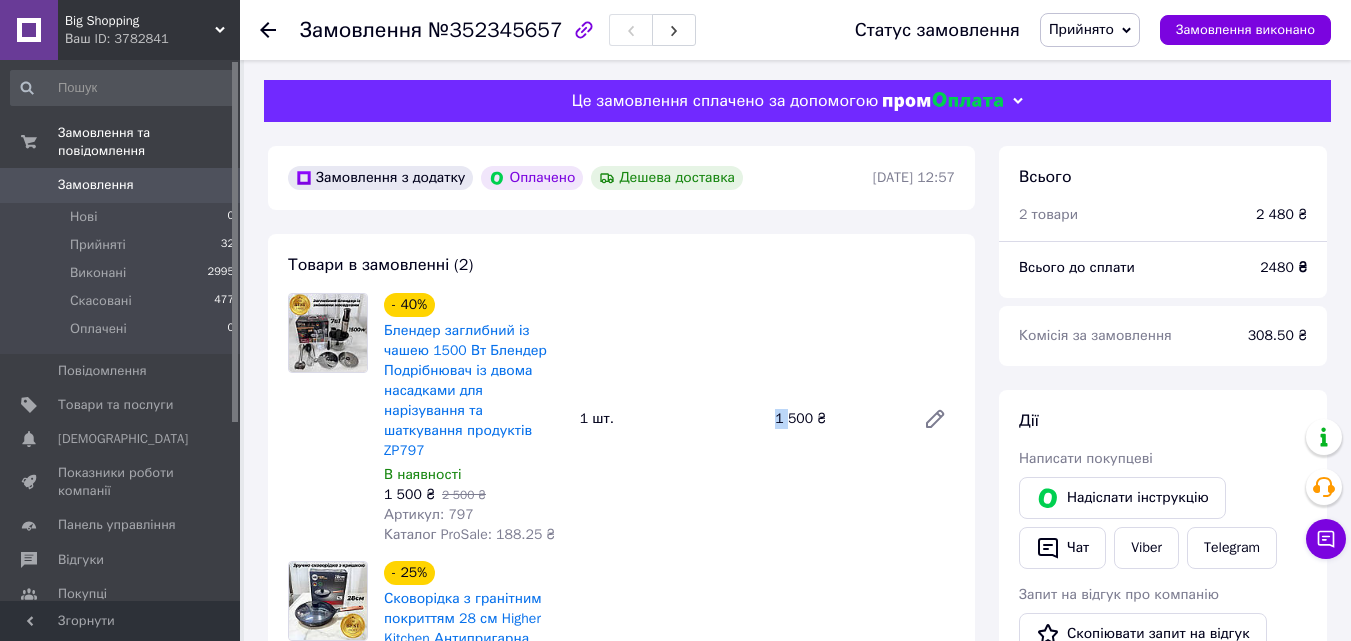 drag, startPoint x: 776, startPoint y: 409, endPoint x: 786, endPoint y: 410, distance: 10.049875 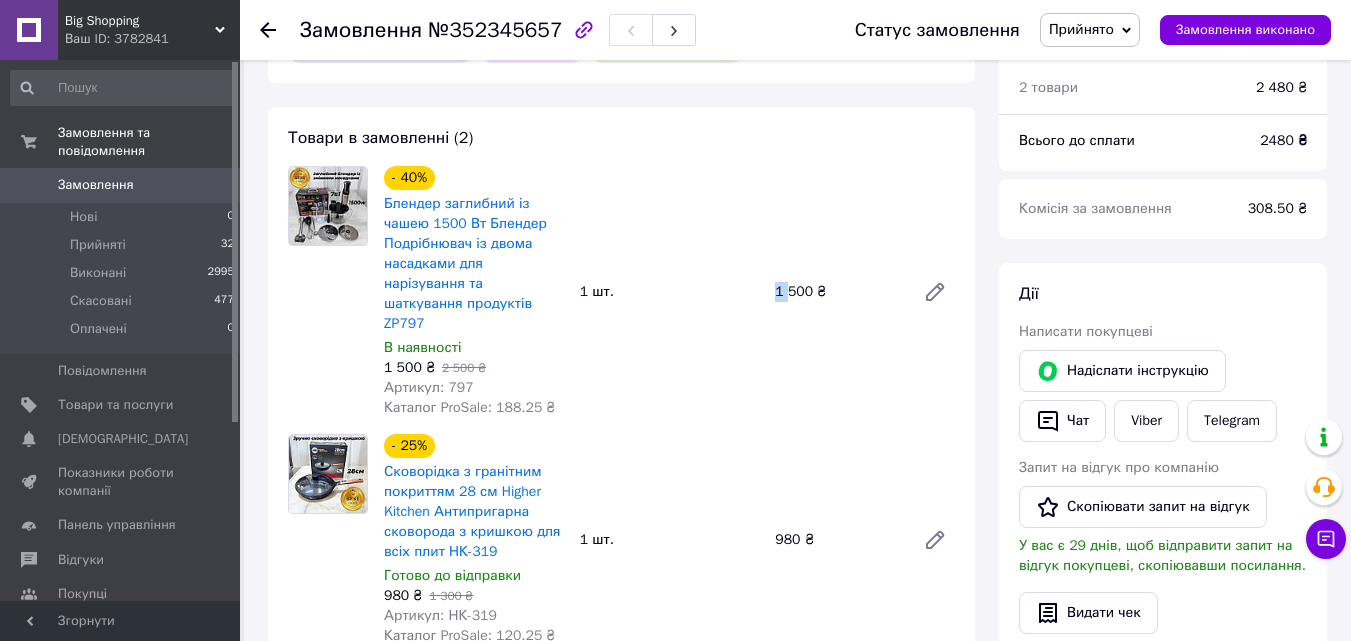 scroll, scrollTop: 100, scrollLeft: 0, axis: vertical 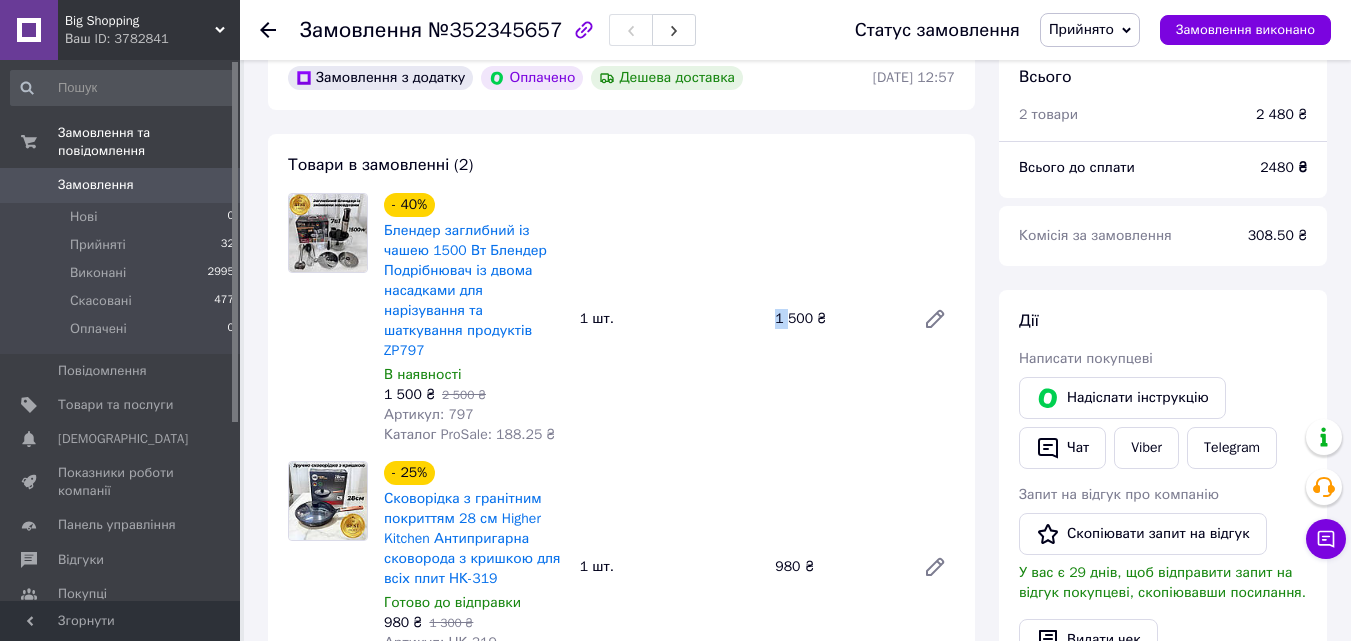 click on "1 500 ₴" at bounding box center (837, 319) 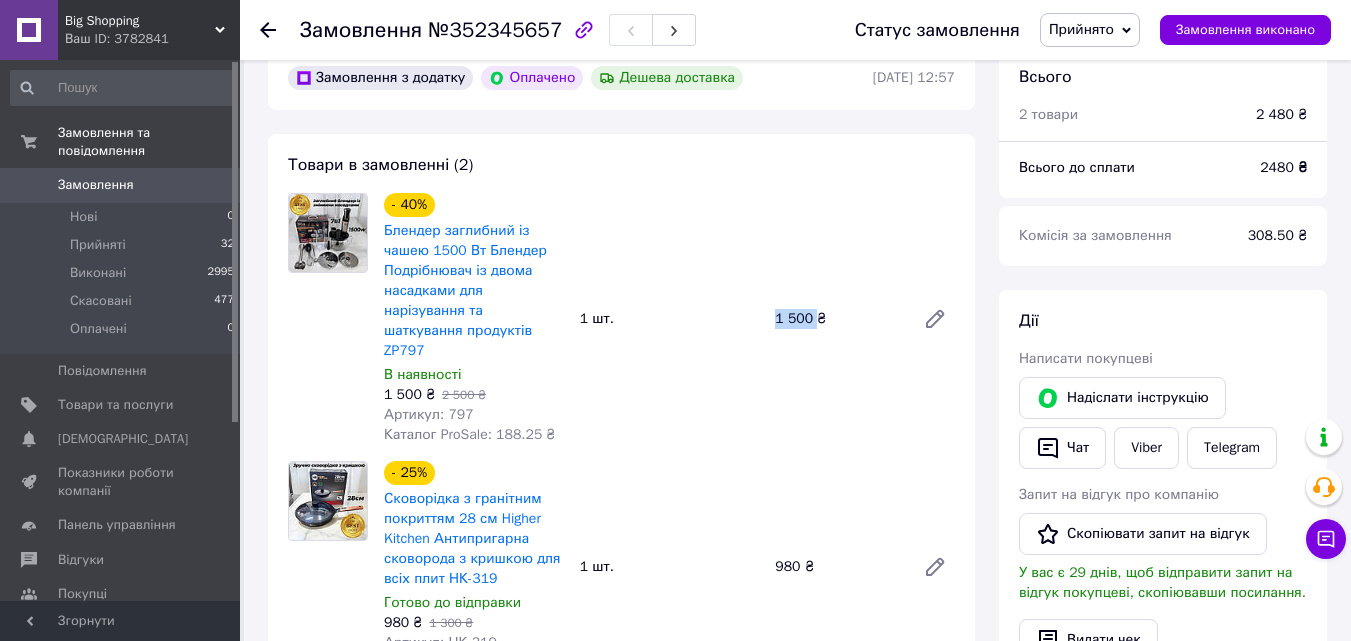 drag, startPoint x: 775, startPoint y: 310, endPoint x: 812, endPoint y: 318, distance: 37.85499 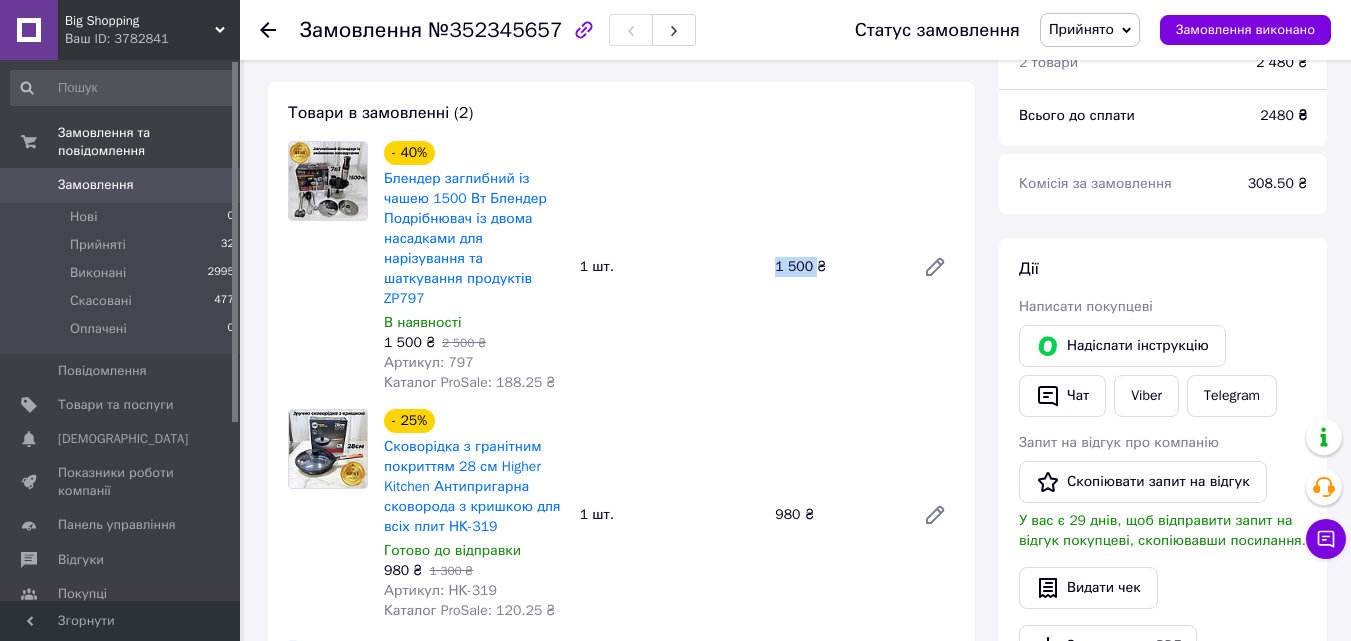 scroll, scrollTop: 200, scrollLeft: 0, axis: vertical 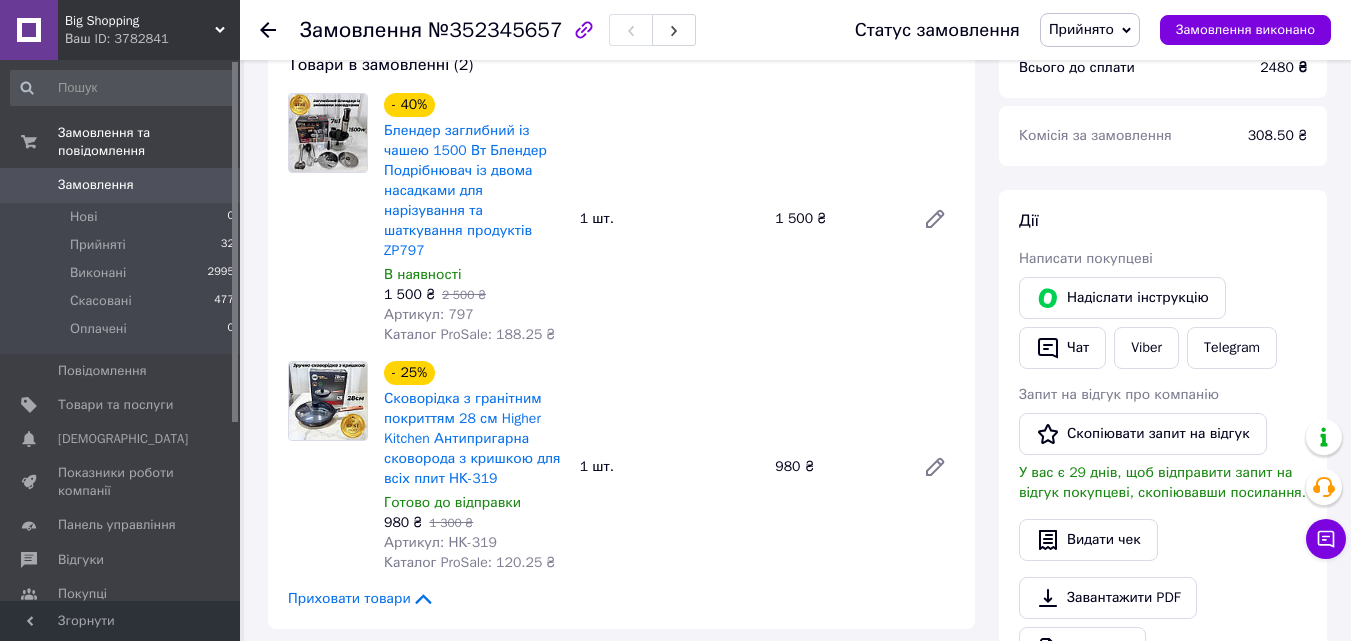 click 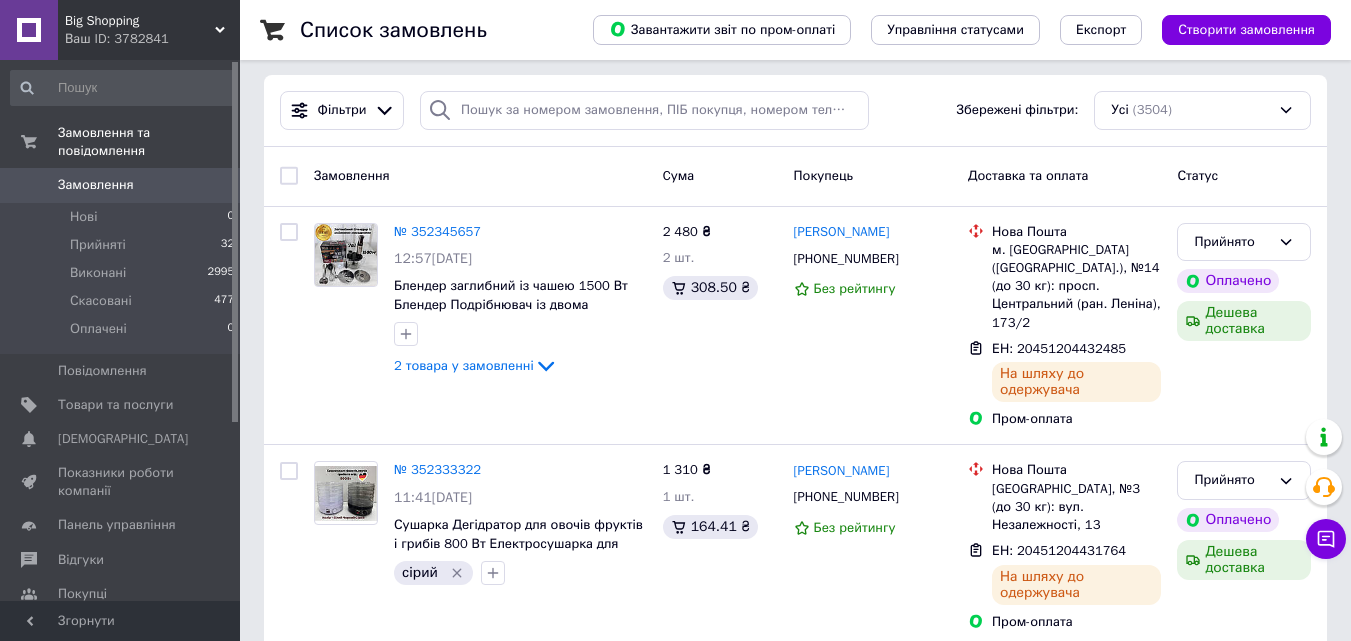 scroll, scrollTop: 0, scrollLeft: 0, axis: both 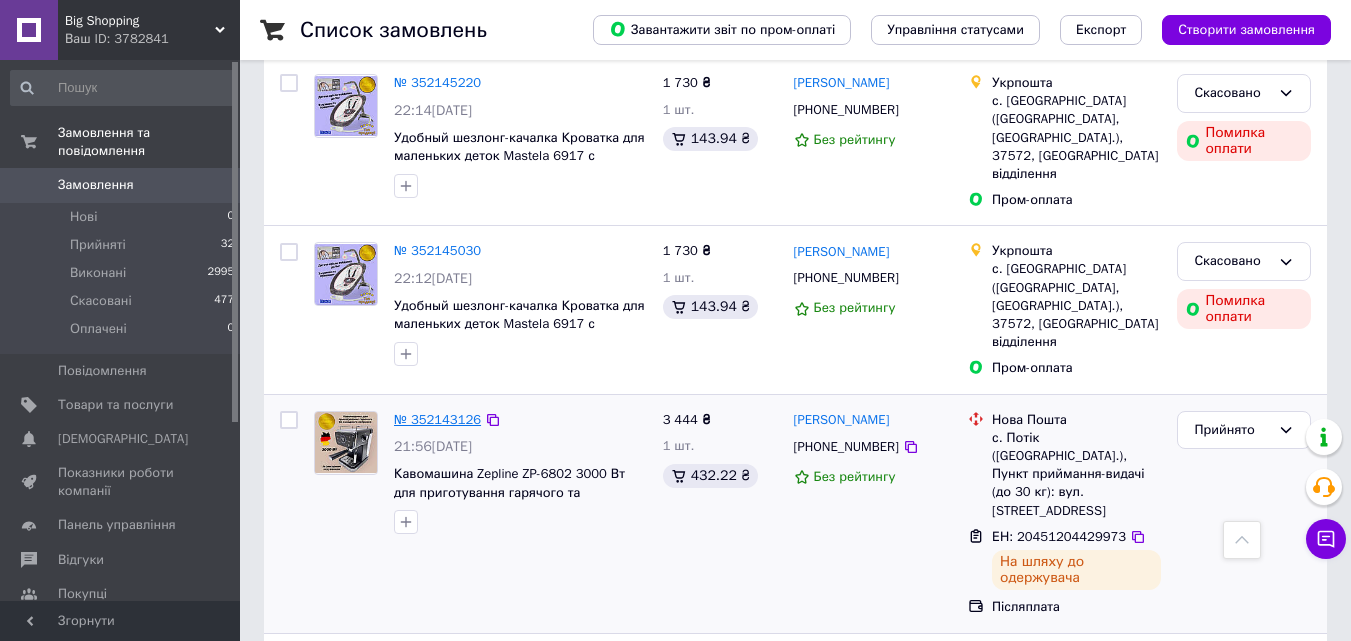 click on "№ 352143126" at bounding box center [437, 419] 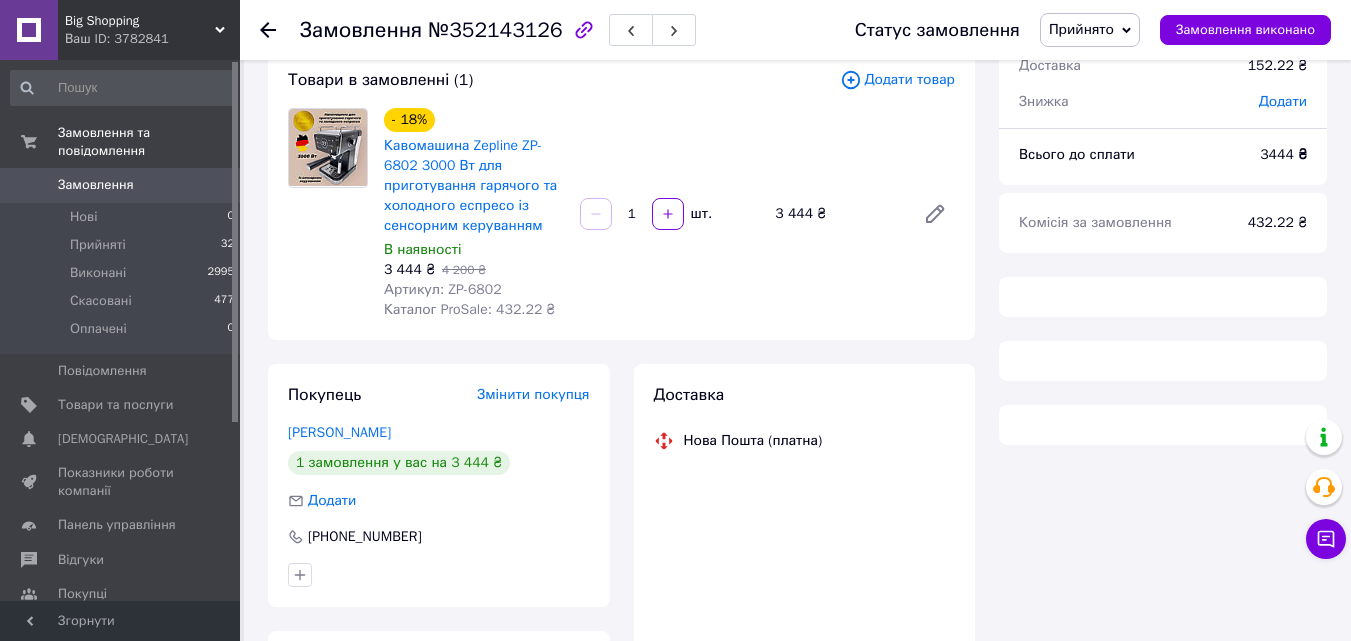 scroll, scrollTop: 120, scrollLeft: 0, axis: vertical 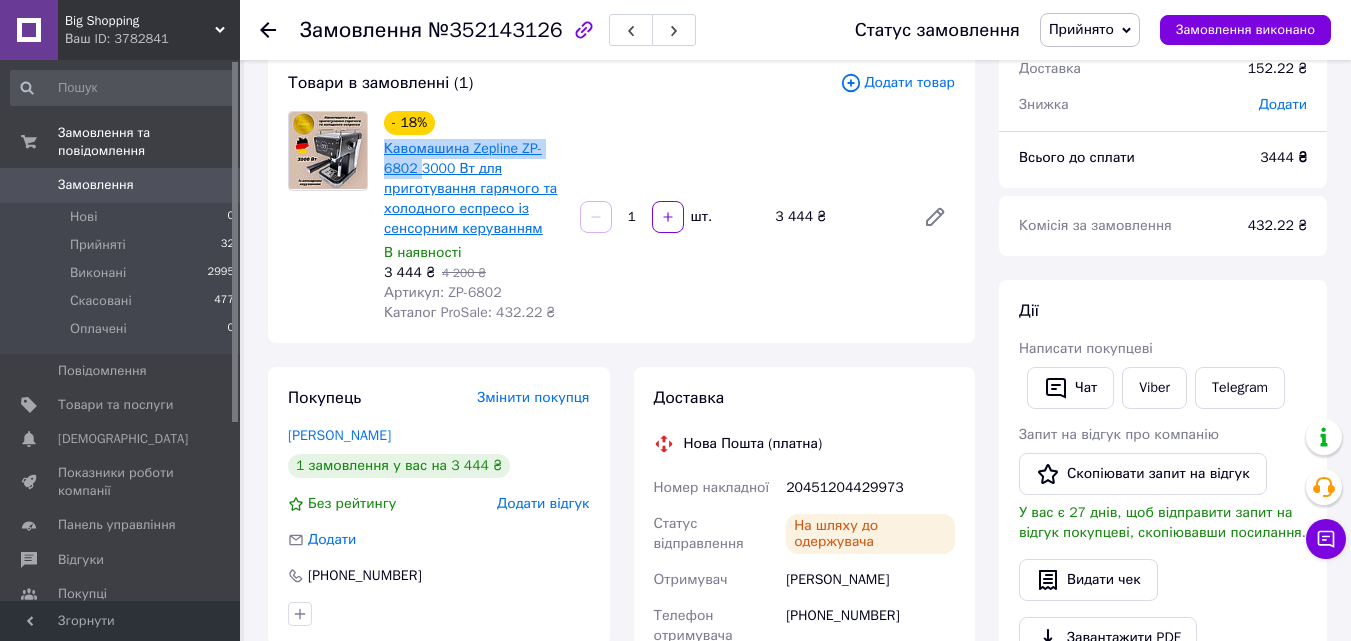 drag, startPoint x: 380, startPoint y: 148, endPoint x: 420, endPoint y: 167, distance: 44.28318 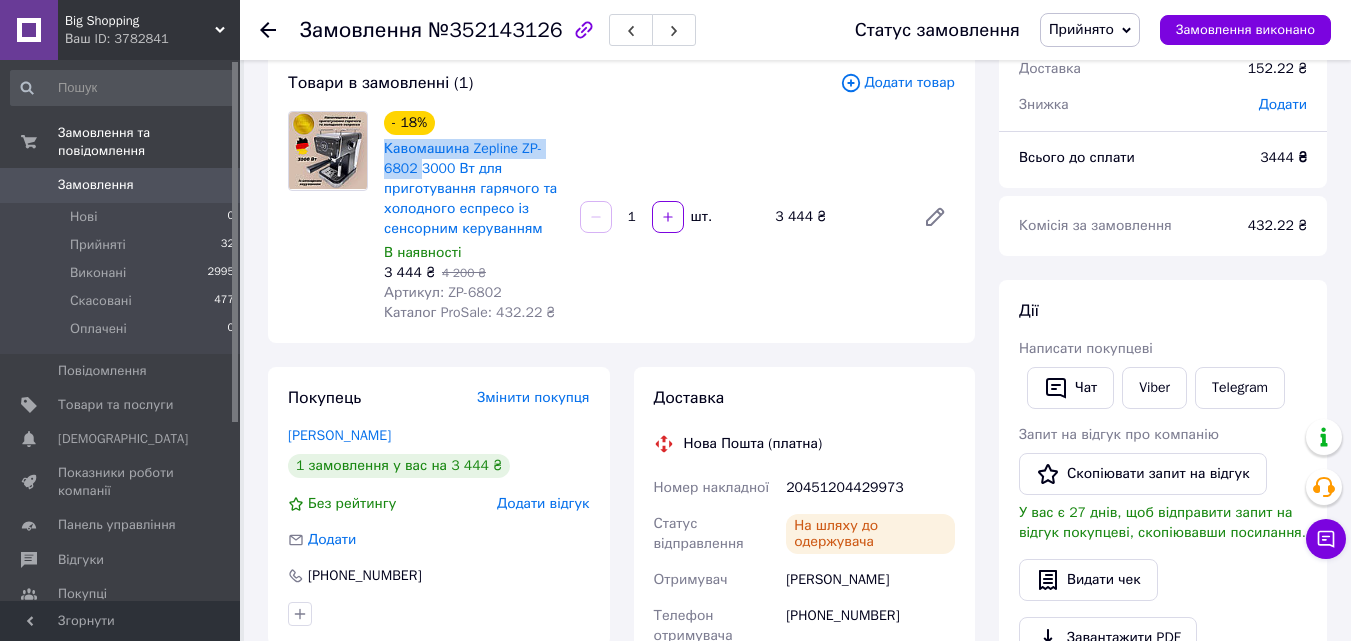 click at bounding box center (328, 150) 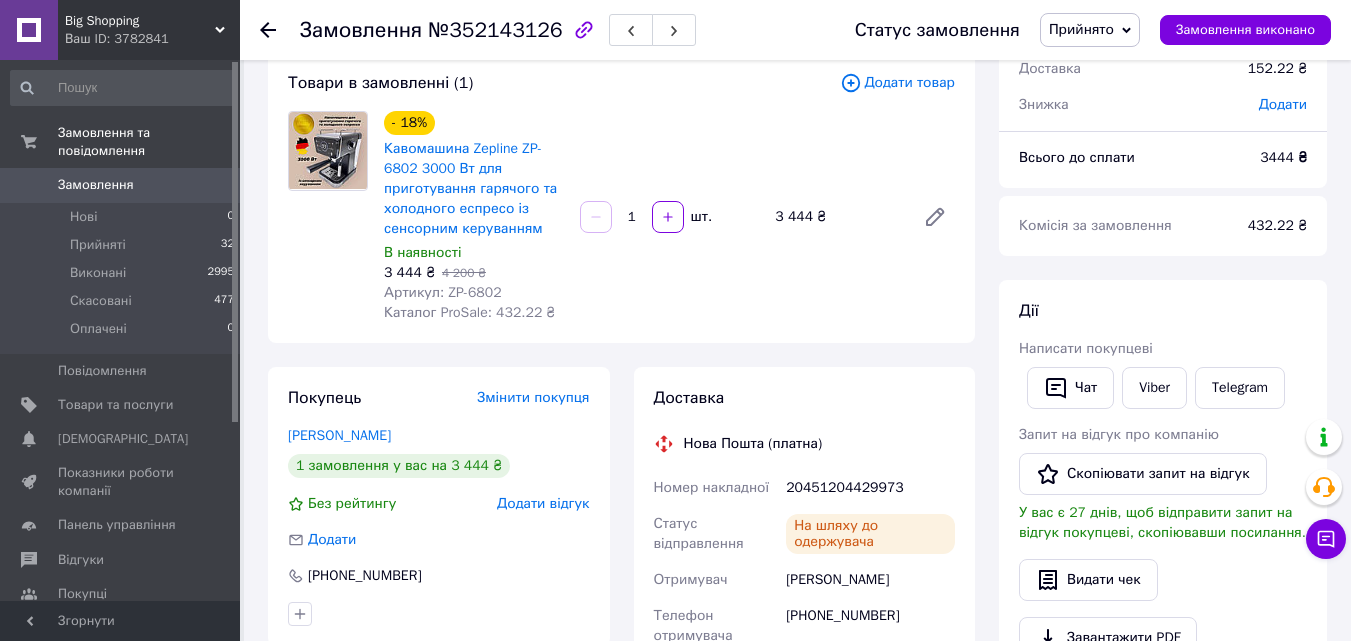 click at bounding box center [328, 217] 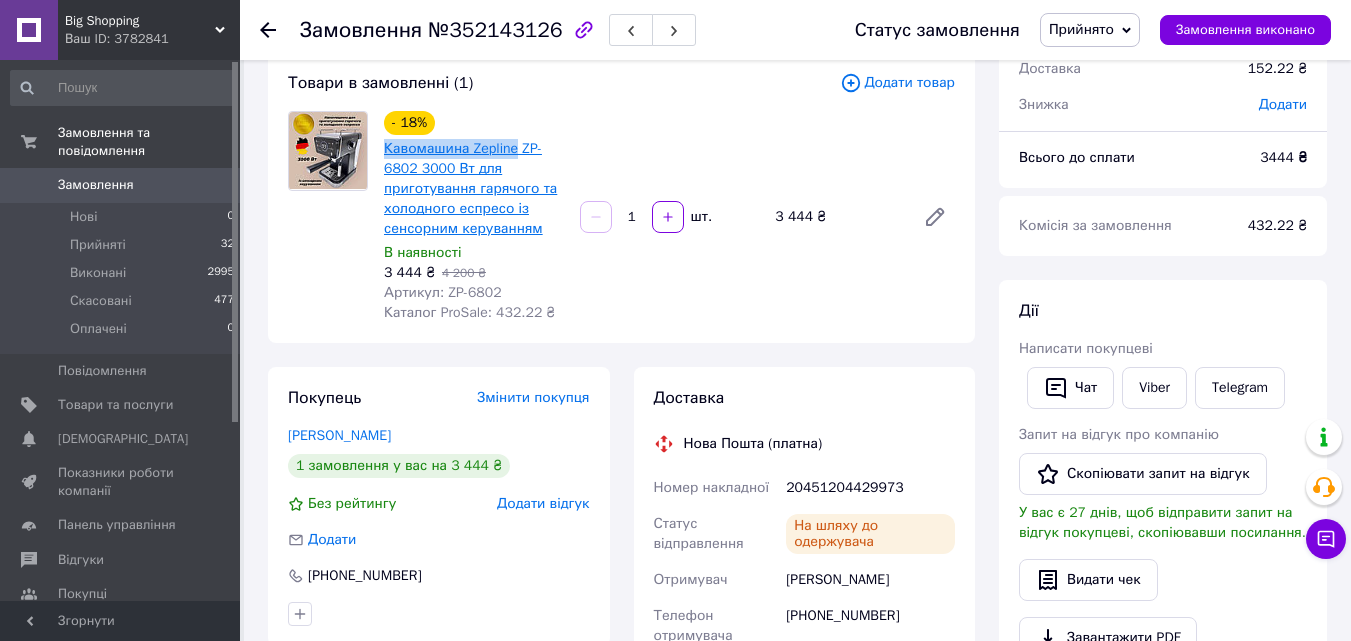 drag, startPoint x: 380, startPoint y: 149, endPoint x: 513, endPoint y: 152, distance: 133.03383 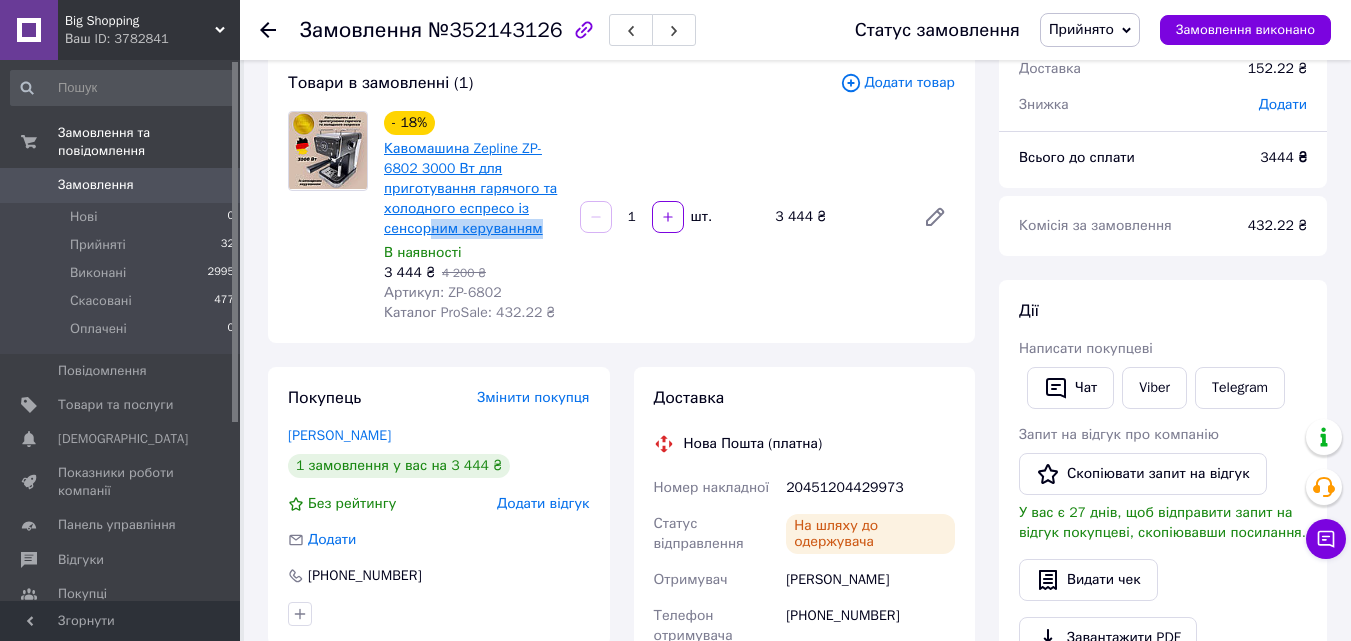 drag, startPoint x: 549, startPoint y: 229, endPoint x: 425, endPoint y: 228, distance: 124.004036 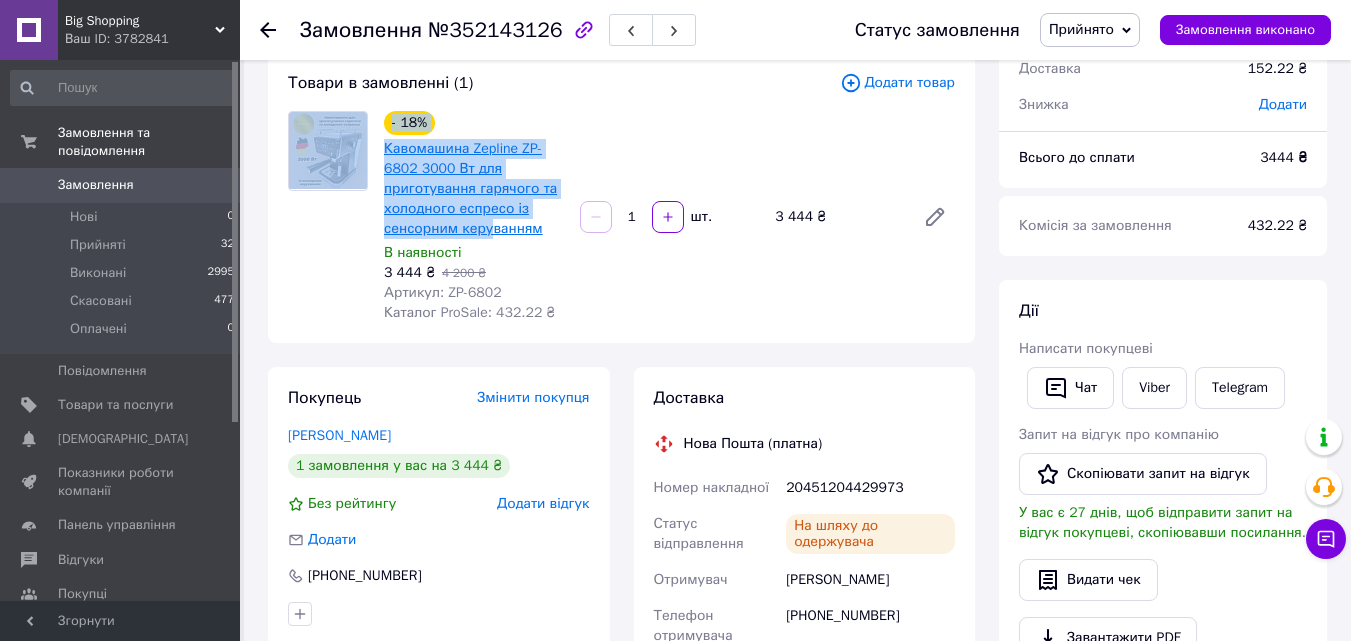drag, startPoint x: 374, startPoint y: 210, endPoint x: 488, endPoint y: 229, distance: 115.57249 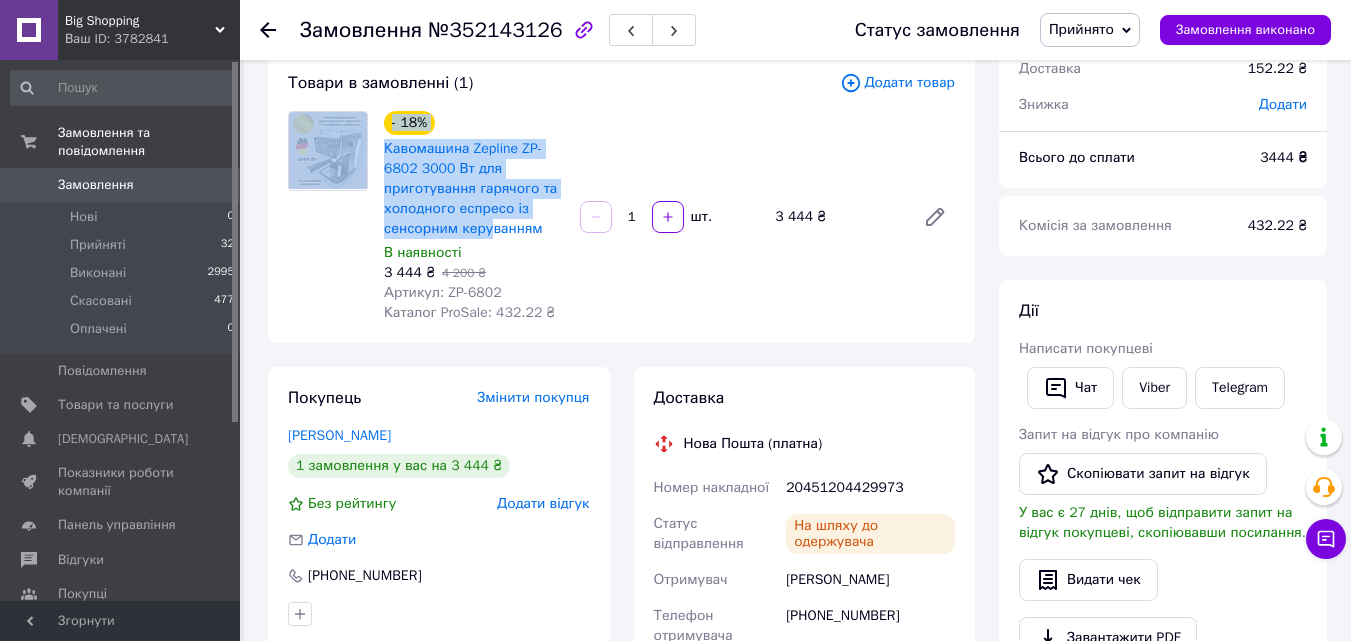 click at bounding box center [328, 217] 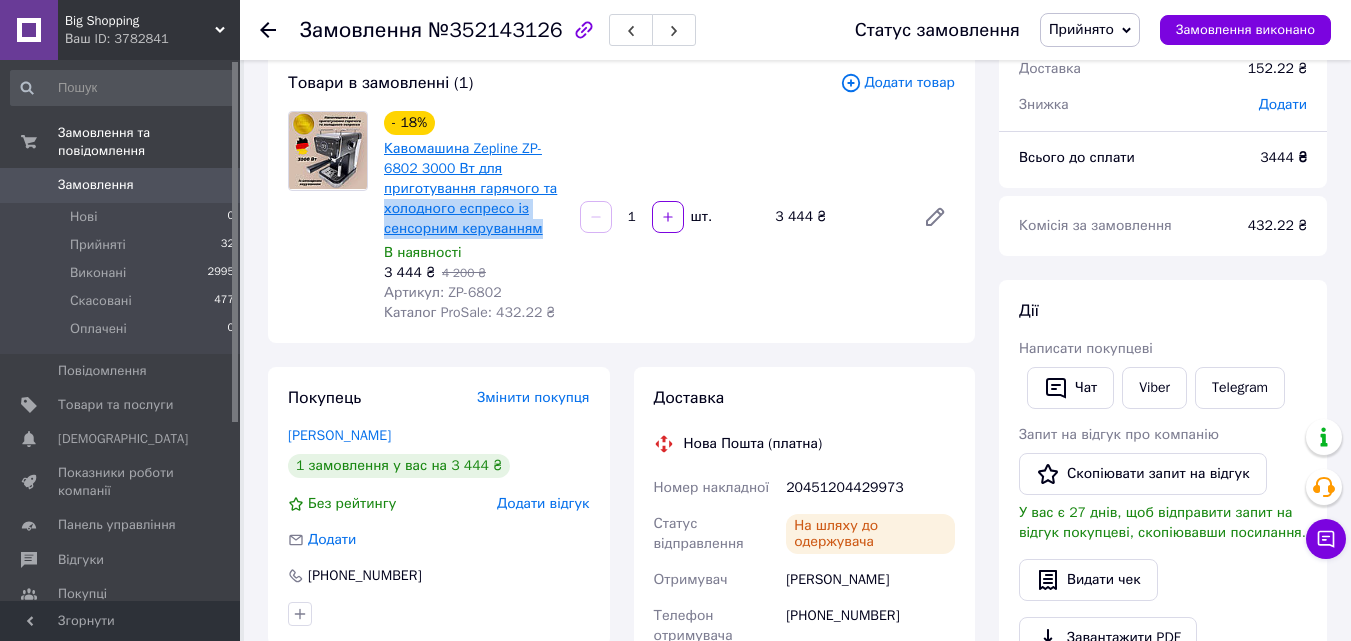 drag, startPoint x: 376, startPoint y: 211, endPoint x: 531, endPoint y: 224, distance: 155.5442 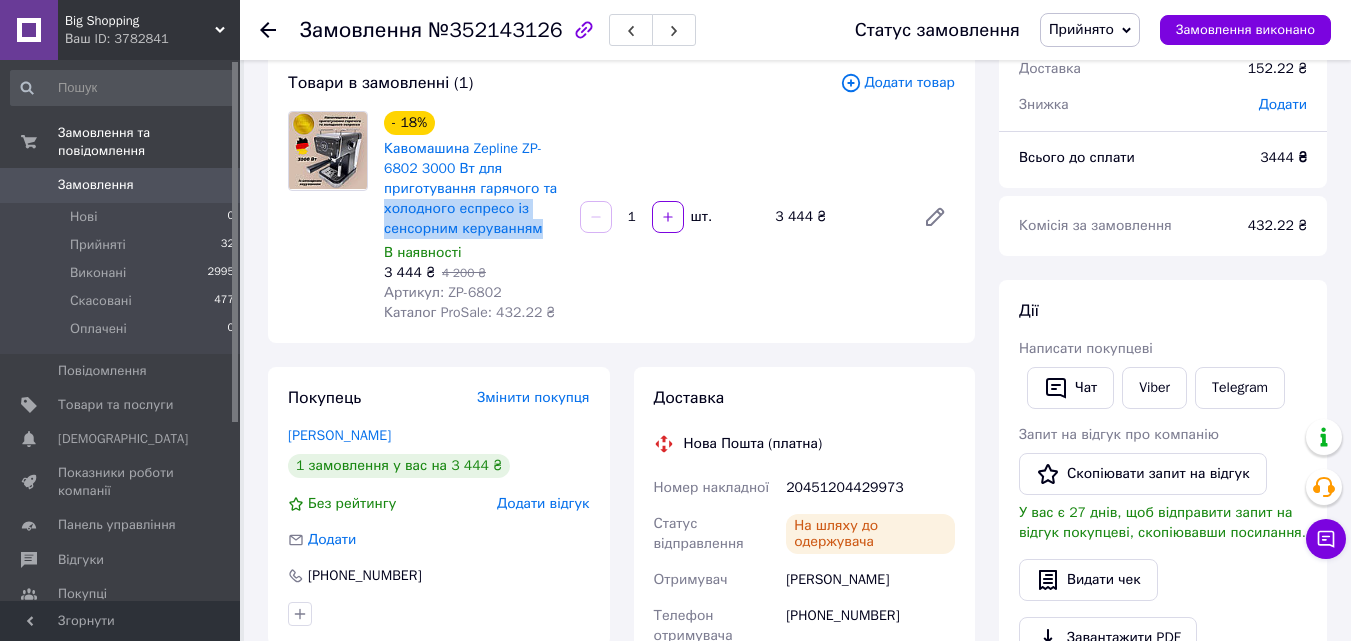 scroll, scrollTop: 680, scrollLeft: 0, axis: vertical 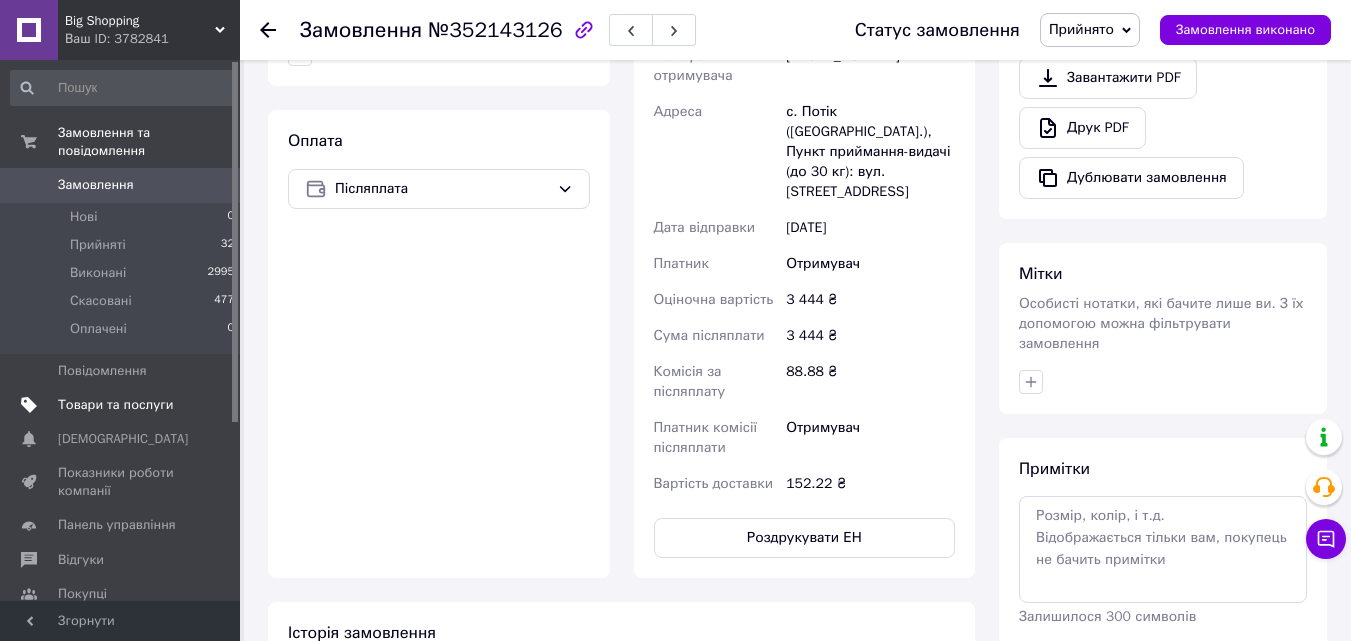 click on "Товари та послуги" at bounding box center (123, 405) 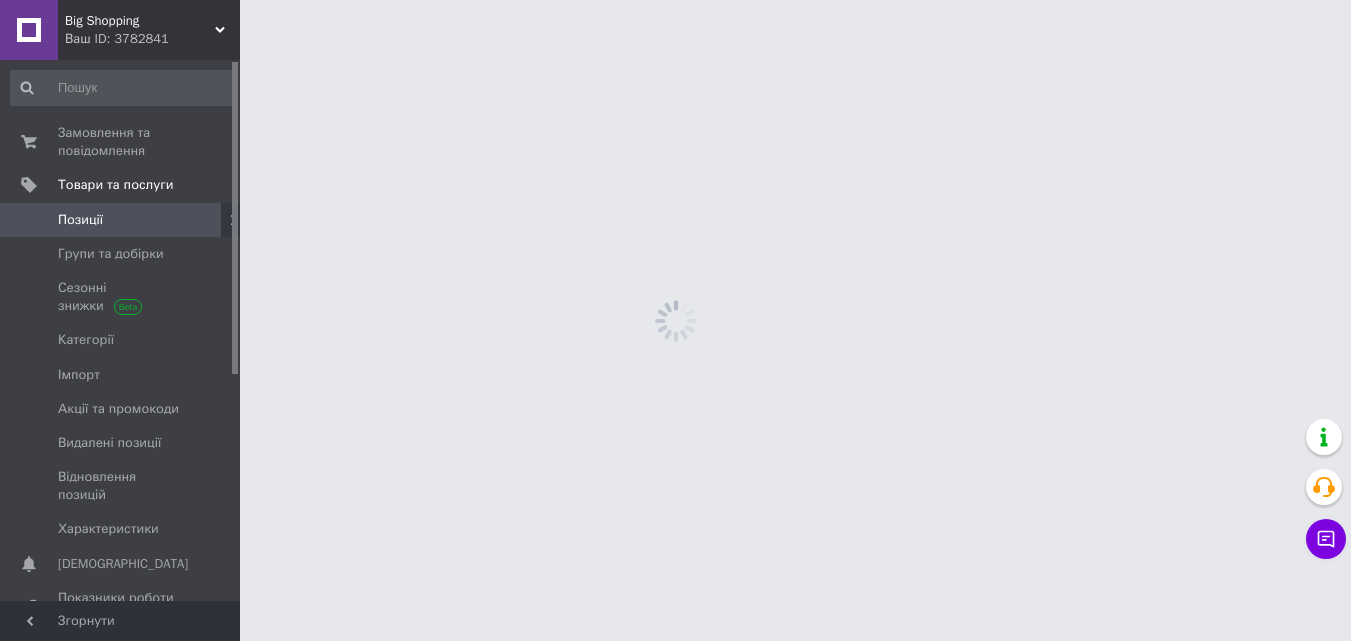 scroll, scrollTop: 0, scrollLeft: 0, axis: both 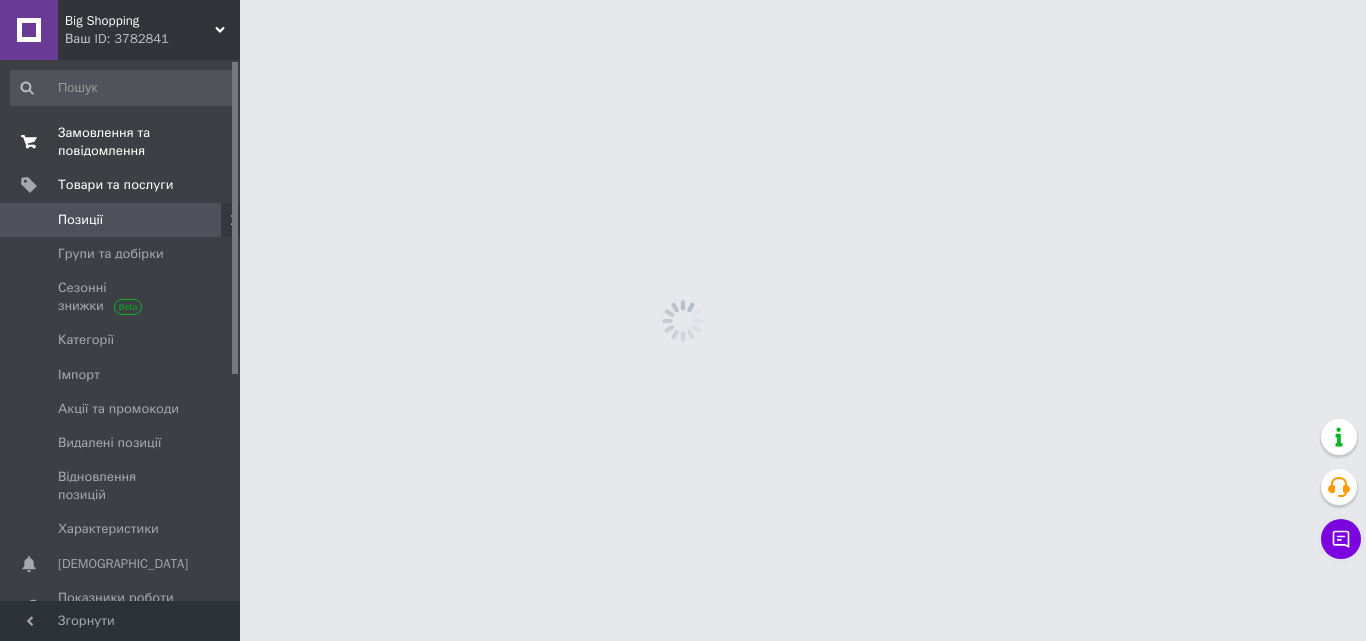 click on "Замовлення та повідомлення" at bounding box center [121, 142] 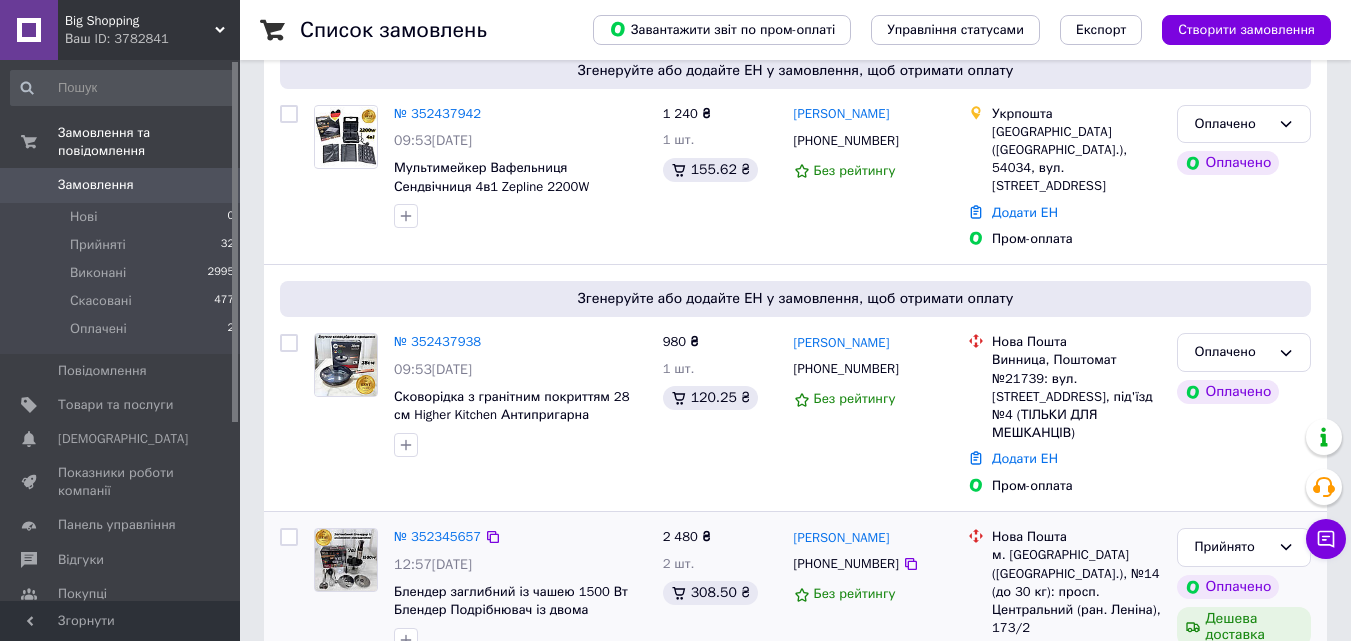 scroll, scrollTop: 200, scrollLeft: 0, axis: vertical 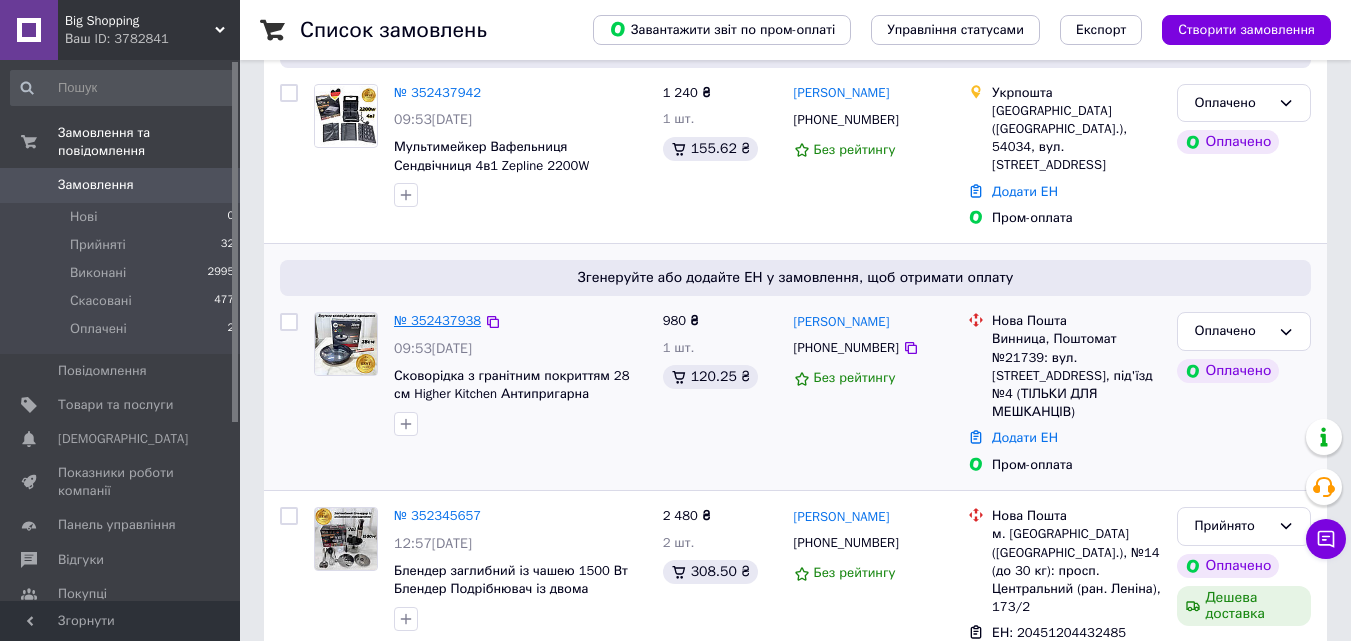 click on "№ 352437938" at bounding box center [437, 320] 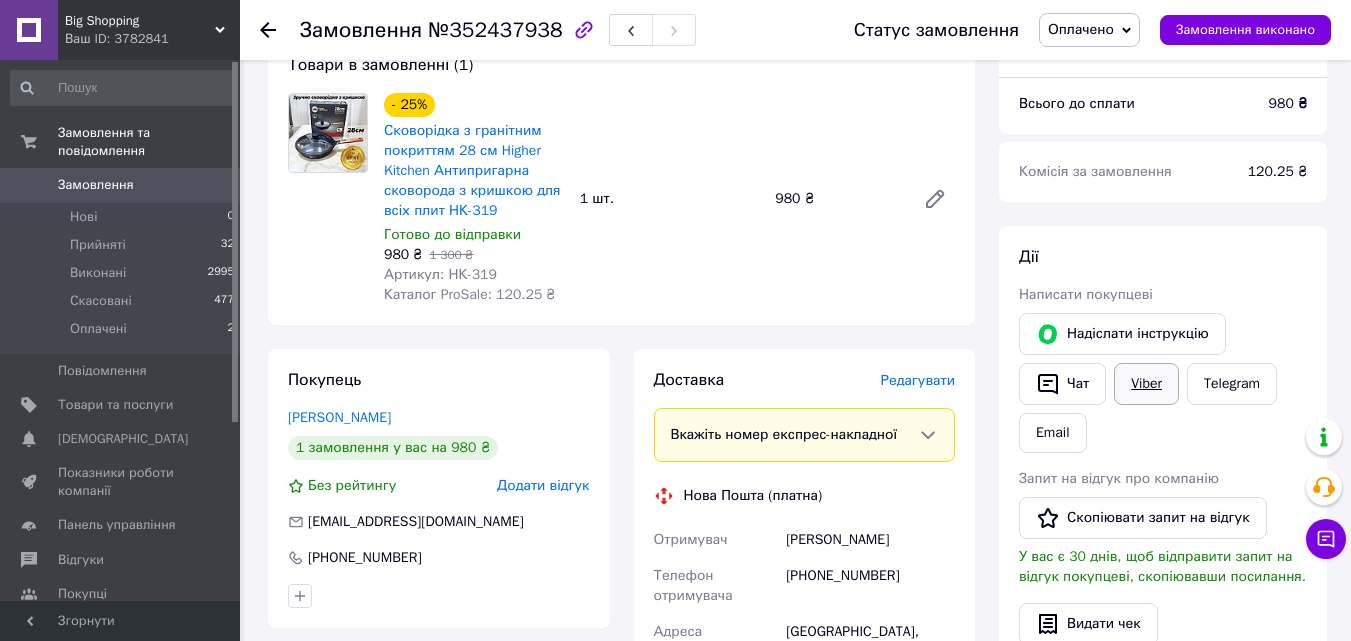 click on "Viber" at bounding box center [1146, 384] 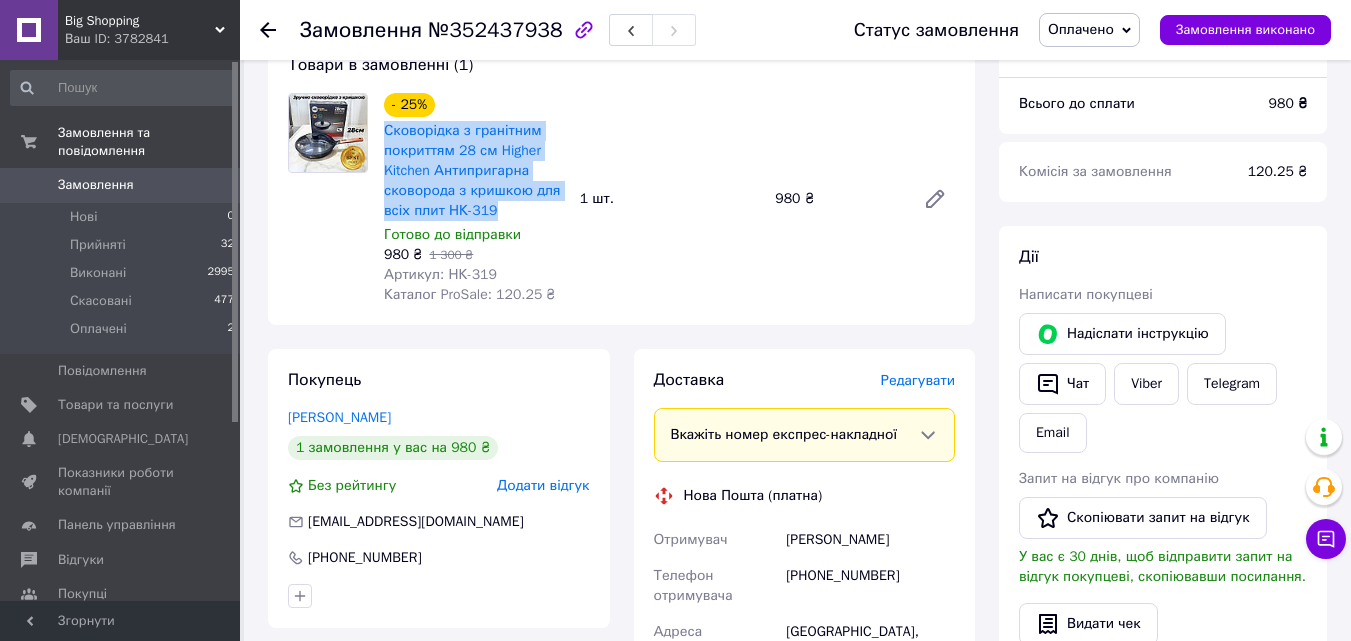 drag, startPoint x: 379, startPoint y: 133, endPoint x: 495, endPoint y: 205, distance: 136.52838 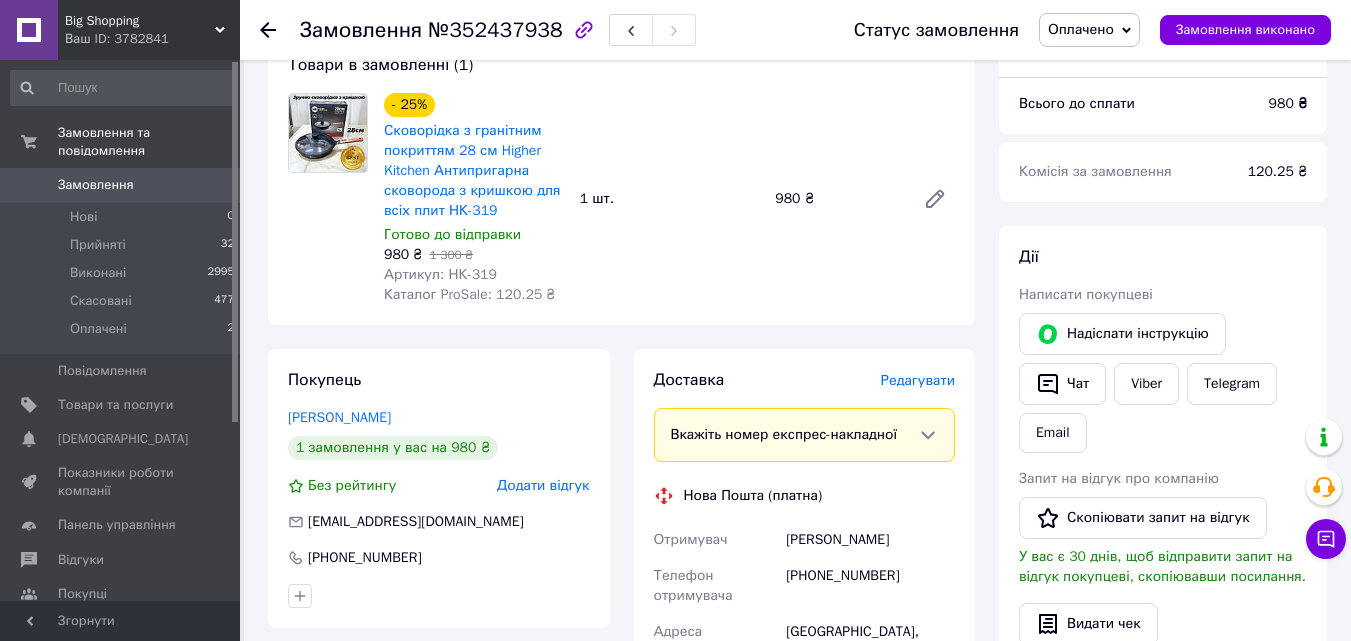 click 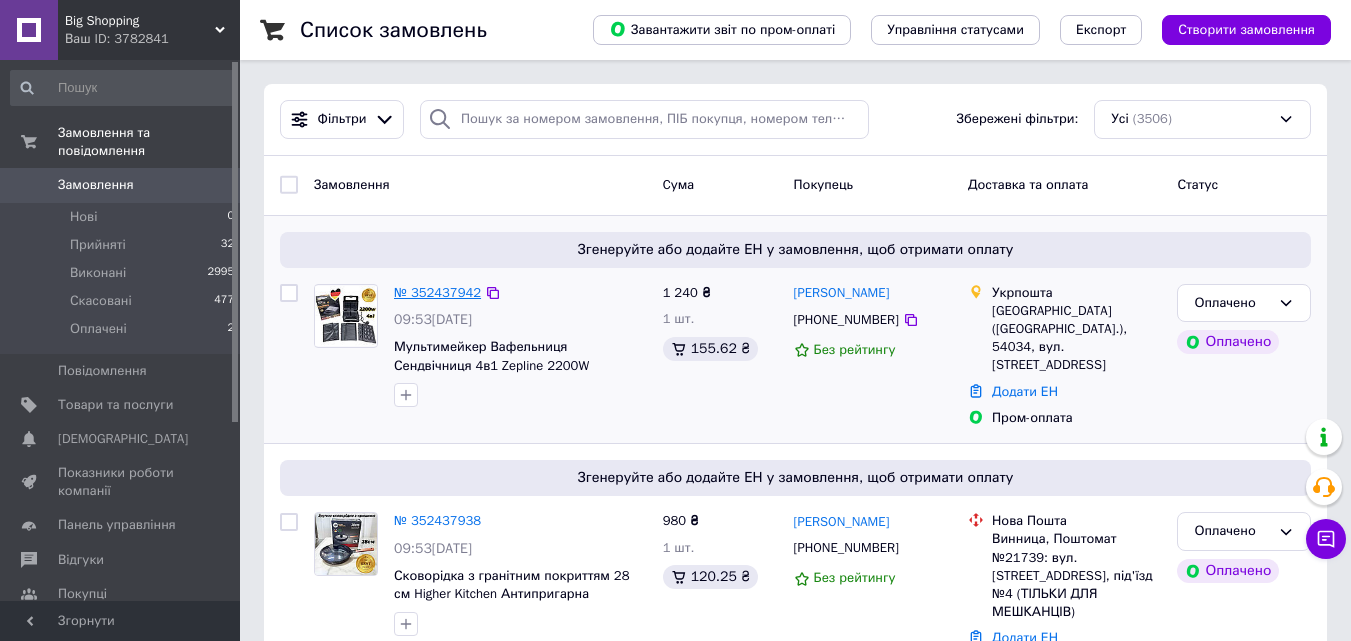 click on "№ 352437942" at bounding box center [437, 292] 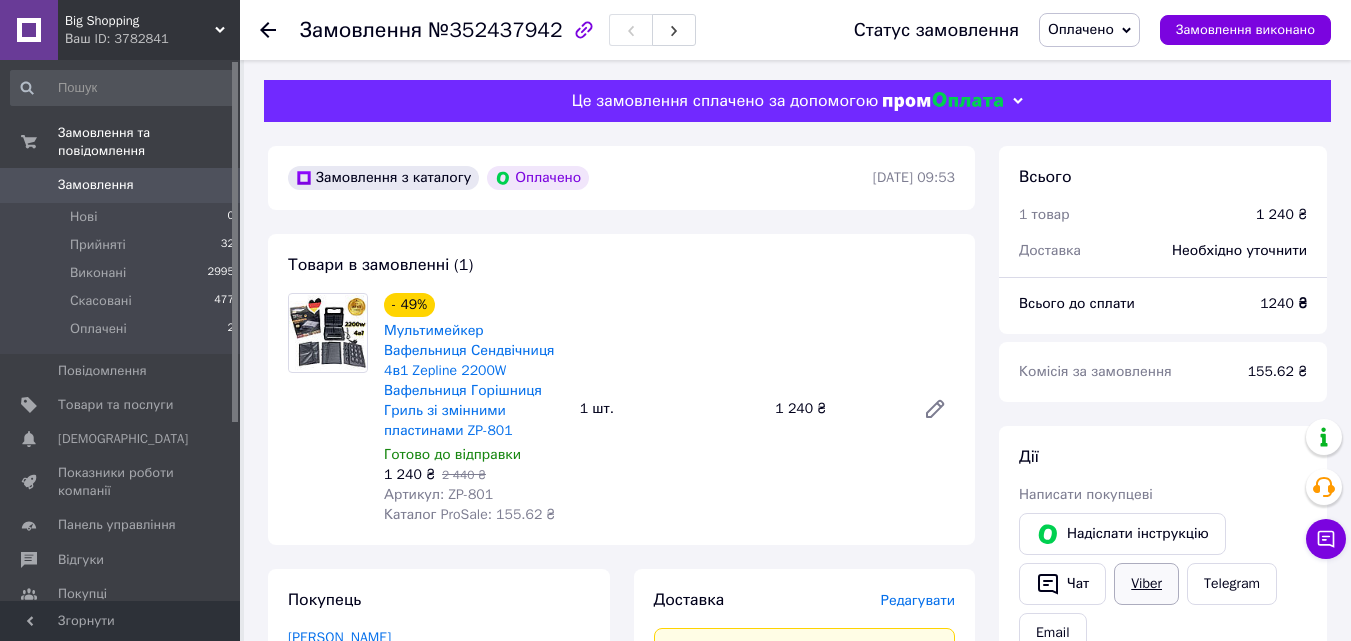 click on "Viber" at bounding box center [1146, 584] 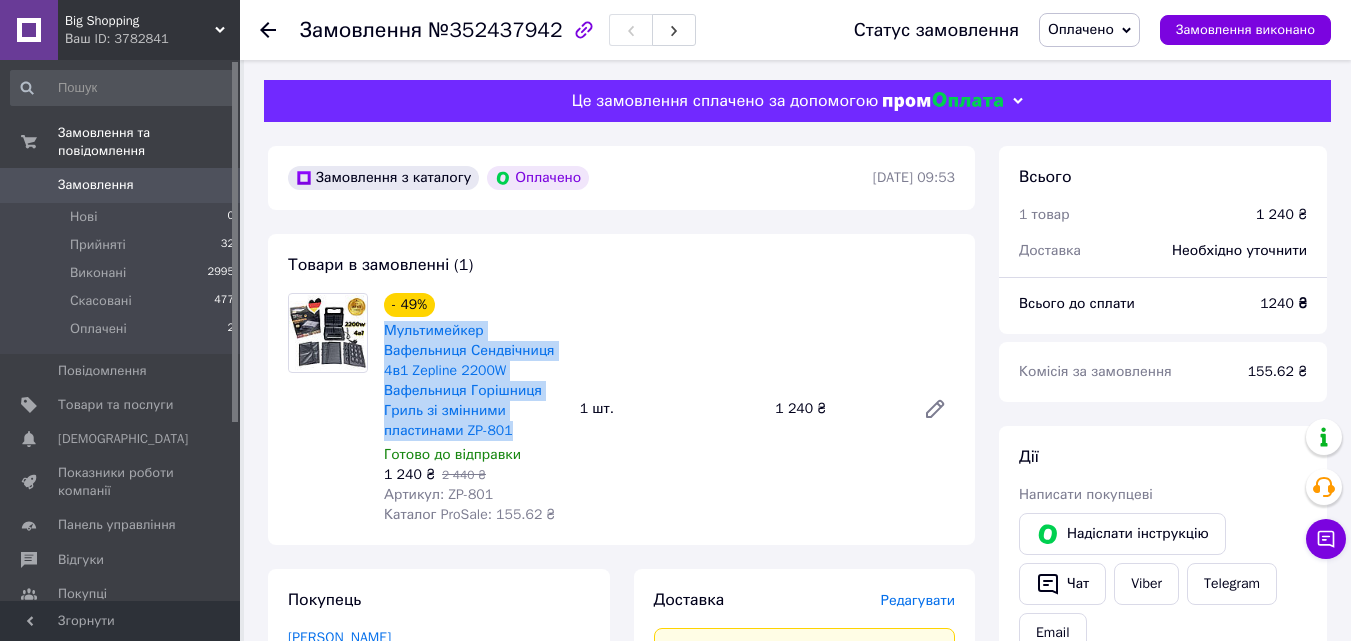 drag, startPoint x: 380, startPoint y: 331, endPoint x: 426, endPoint y: 429, distance: 108.25895 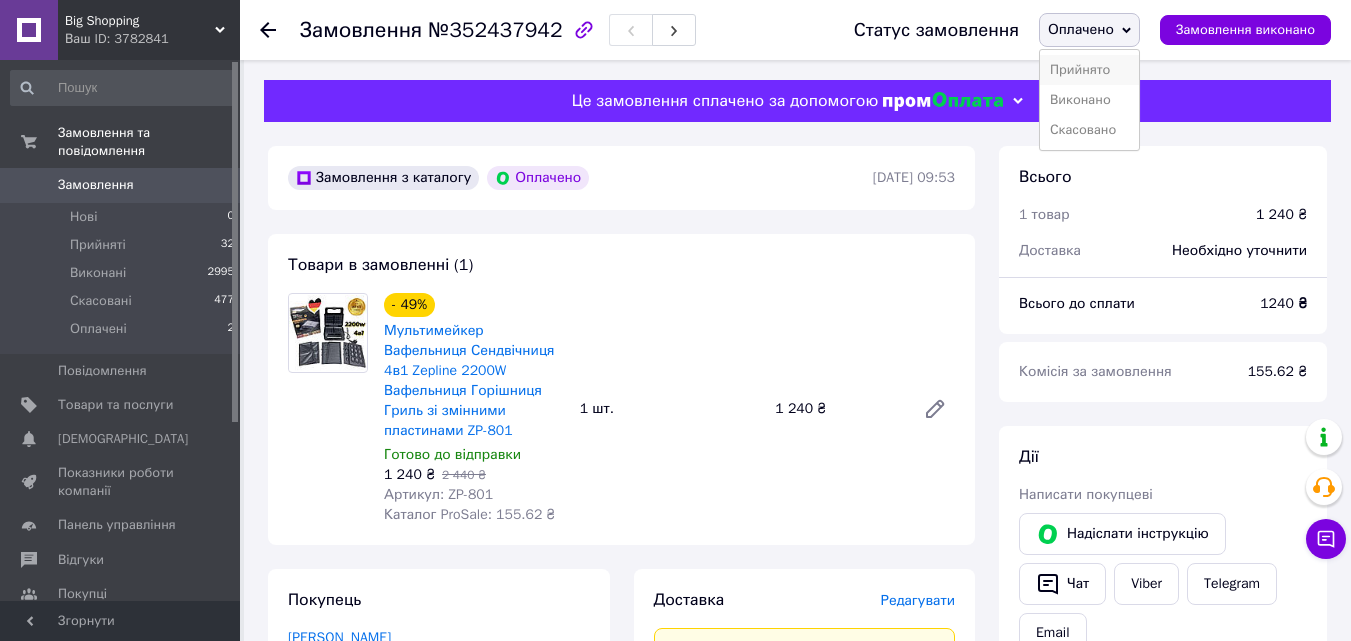 click on "Прийнято" at bounding box center (1089, 70) 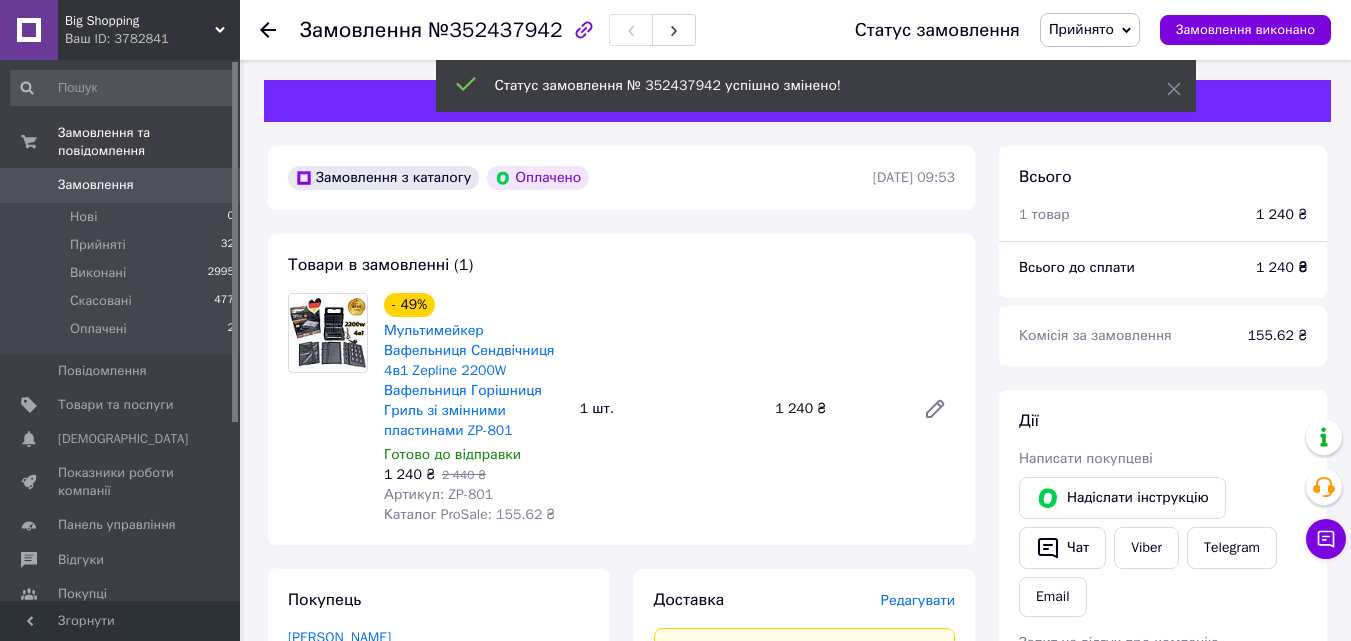 click 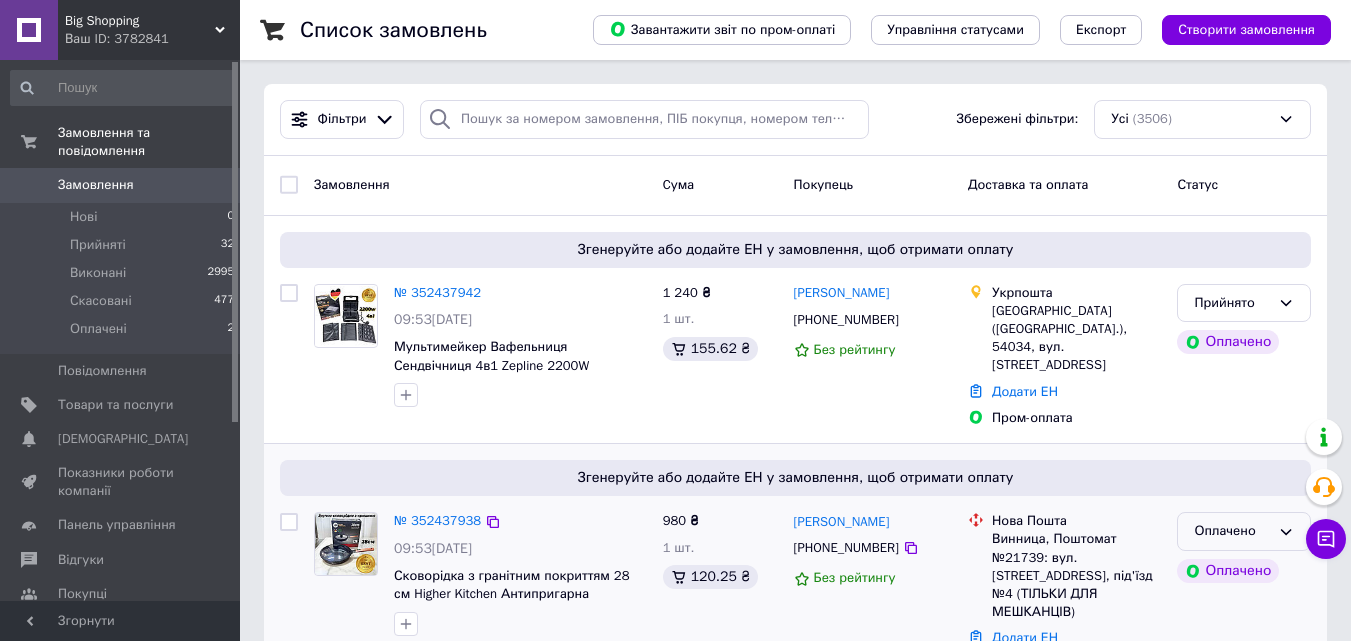 click on "Оплачено" at bounding box center (1232, 531) 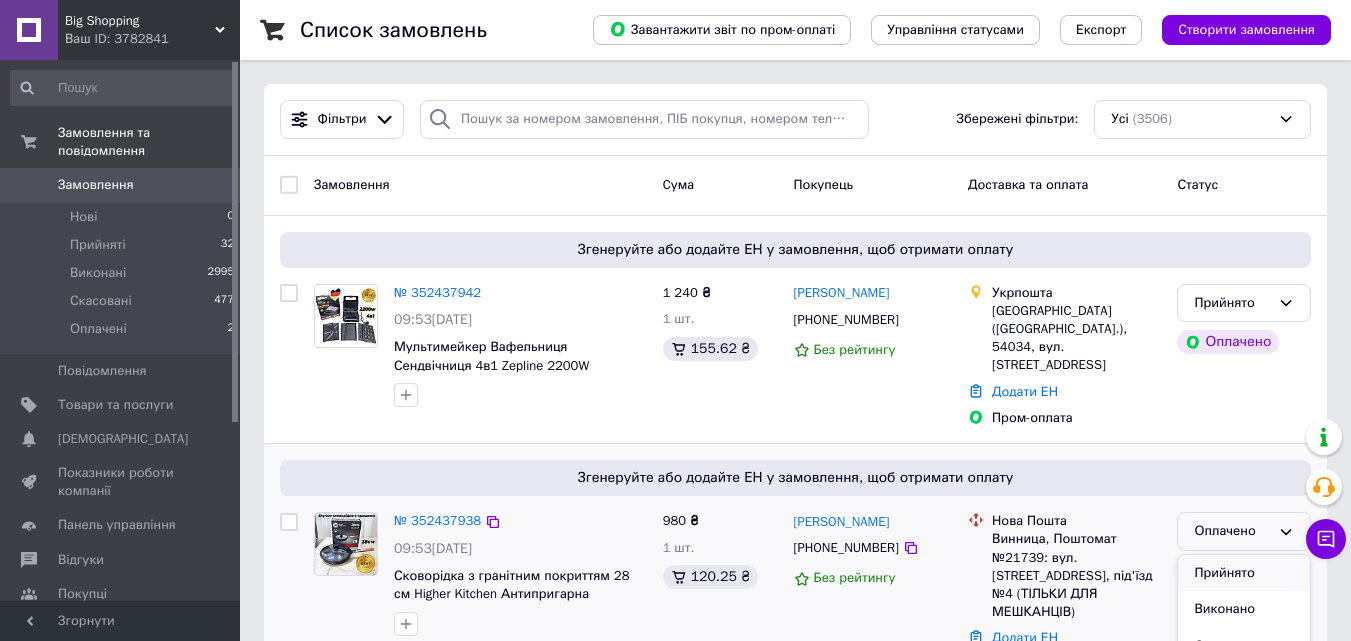 click on "Прийнято" at bounding box center (1244, 573) 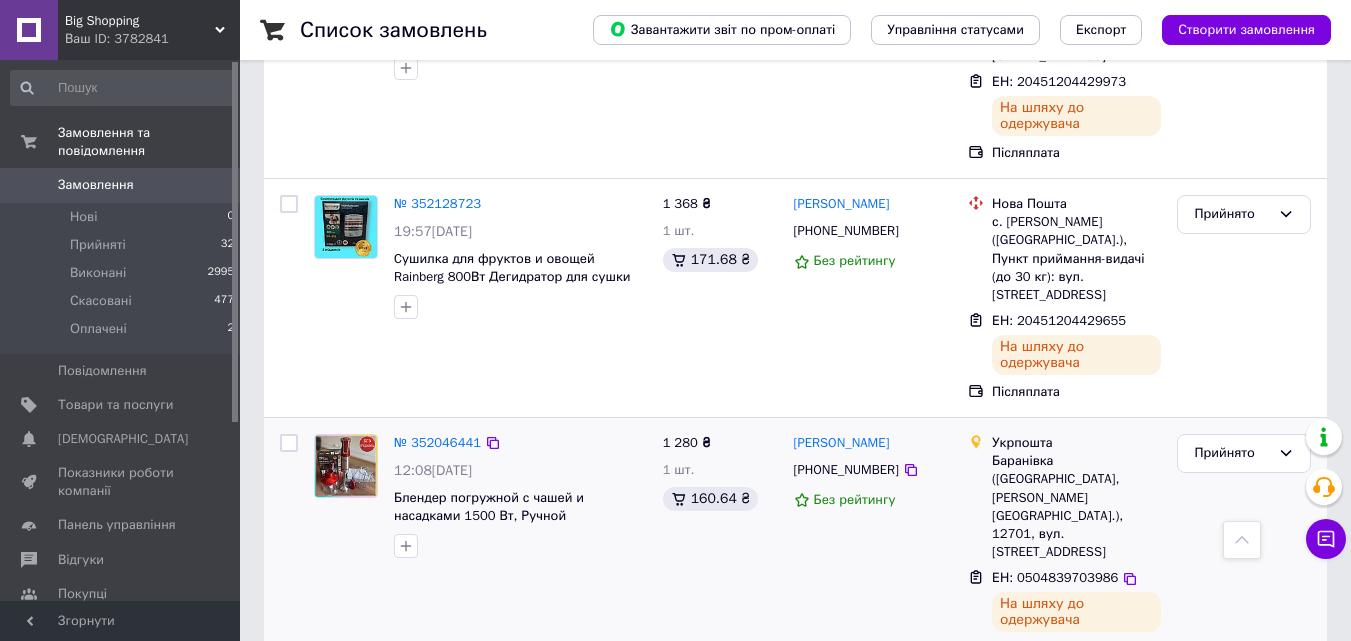 scroll, scrollTop: 2400, scrollLeft: 0, axis: vertical 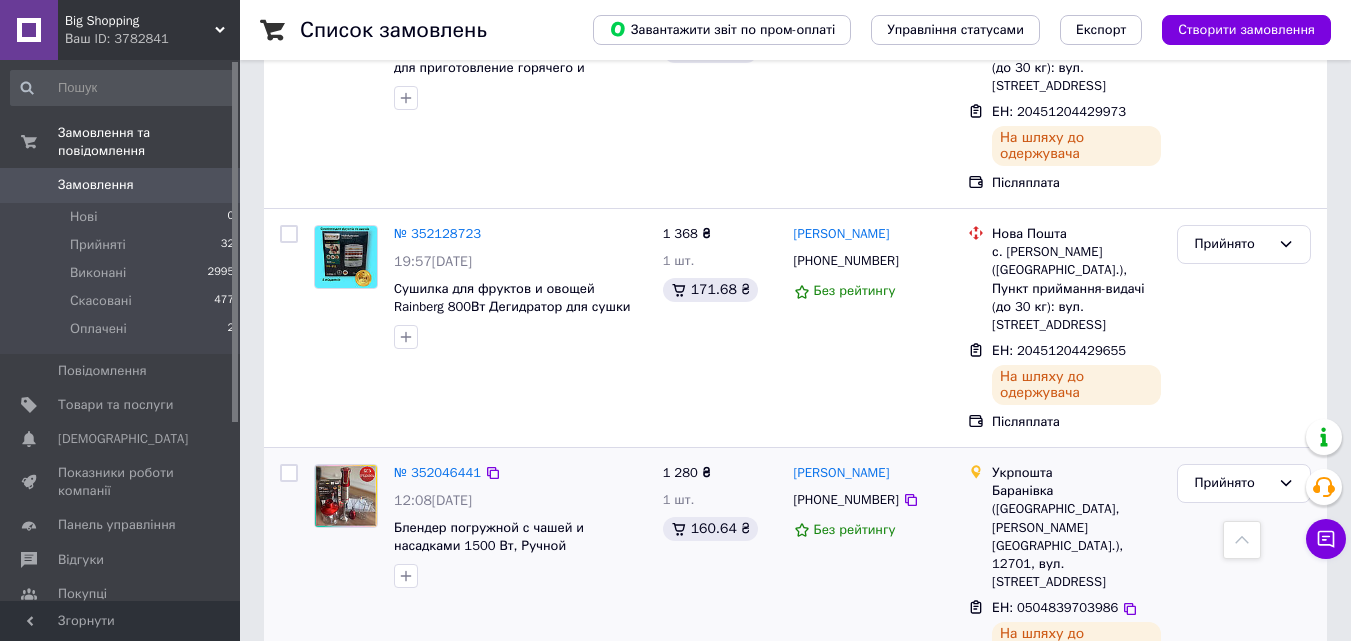 click on "№ 352046441" at bounding box center (437, 473) 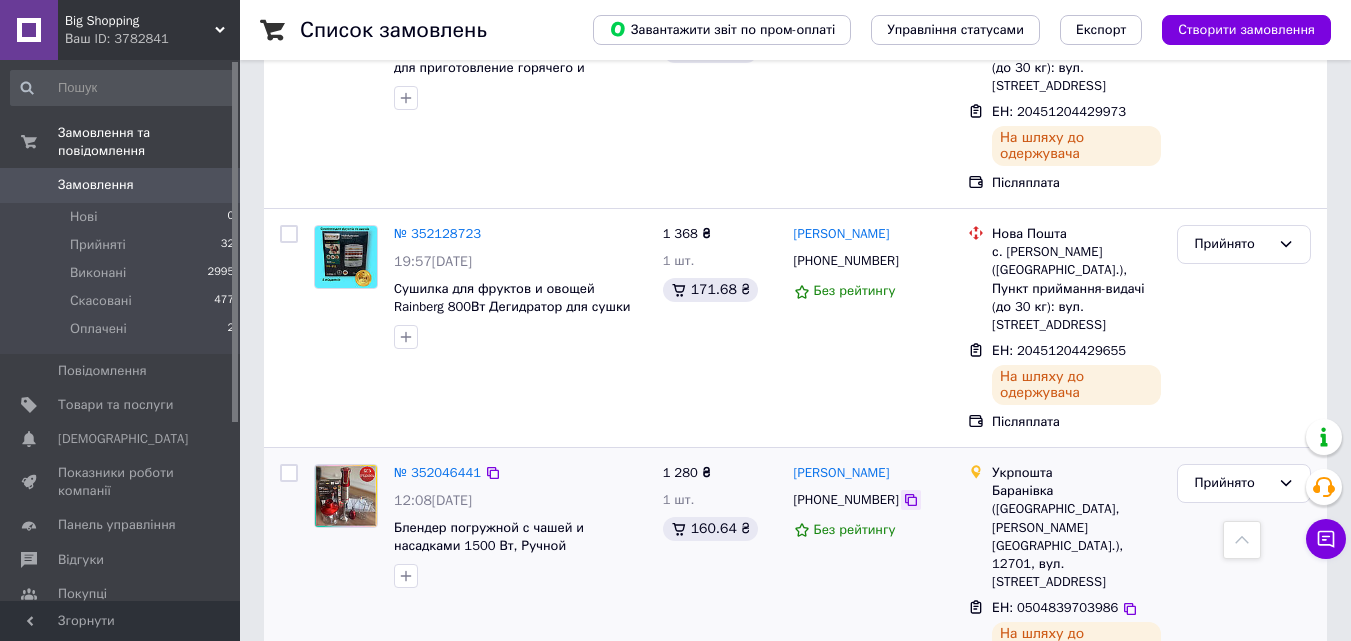 click 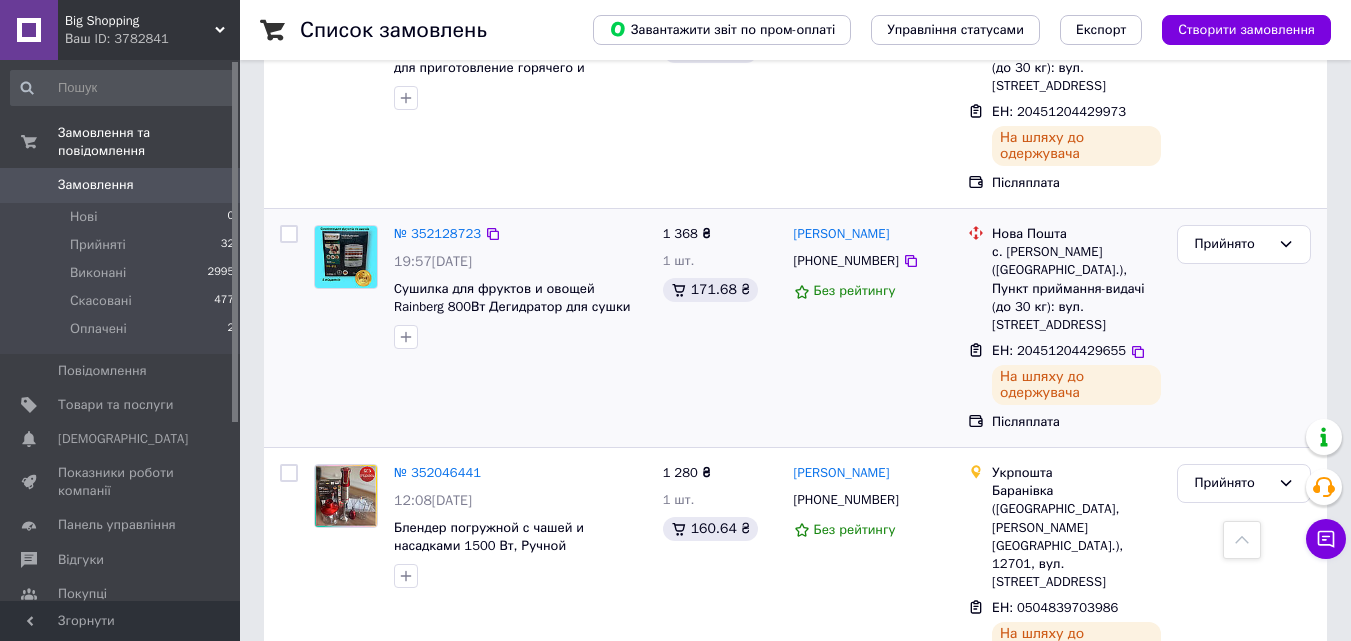 click on "№ 352128723 19:57[DATE] Cушилка для фруктов и овощей Rainberg 800Вт Дегидратор для сушки грибов ягод трав на 5 поддонов RB-912" at bounding box center [480, 328] 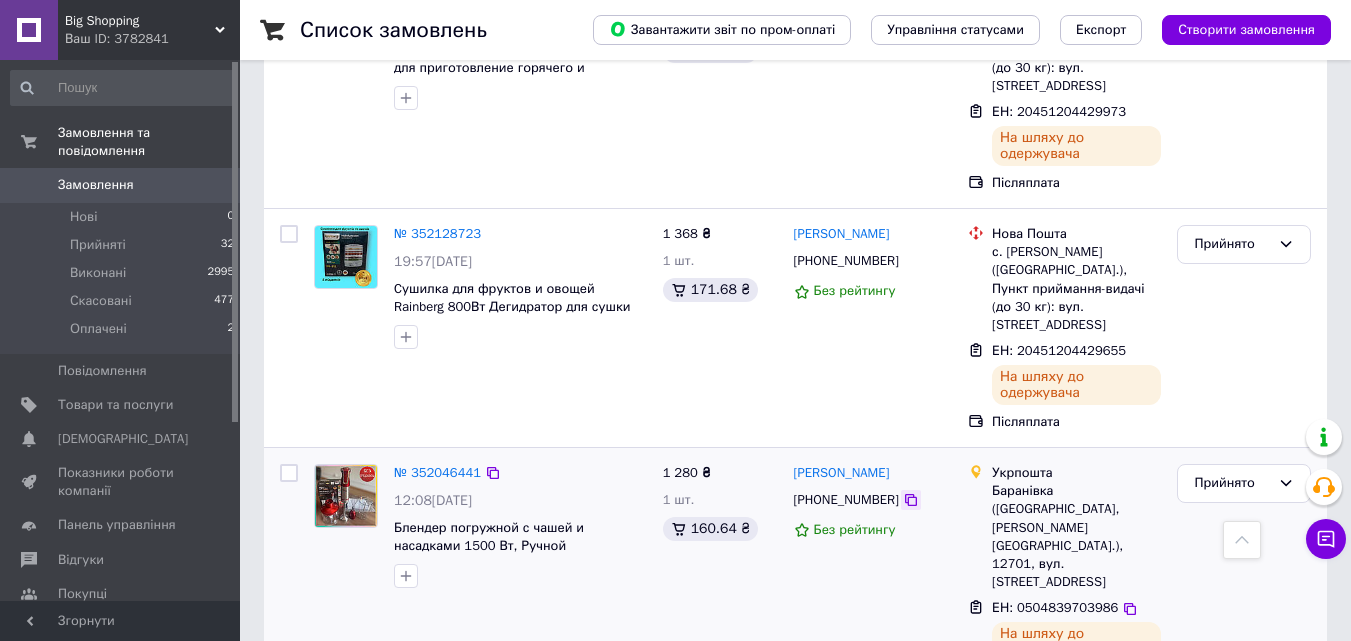 click 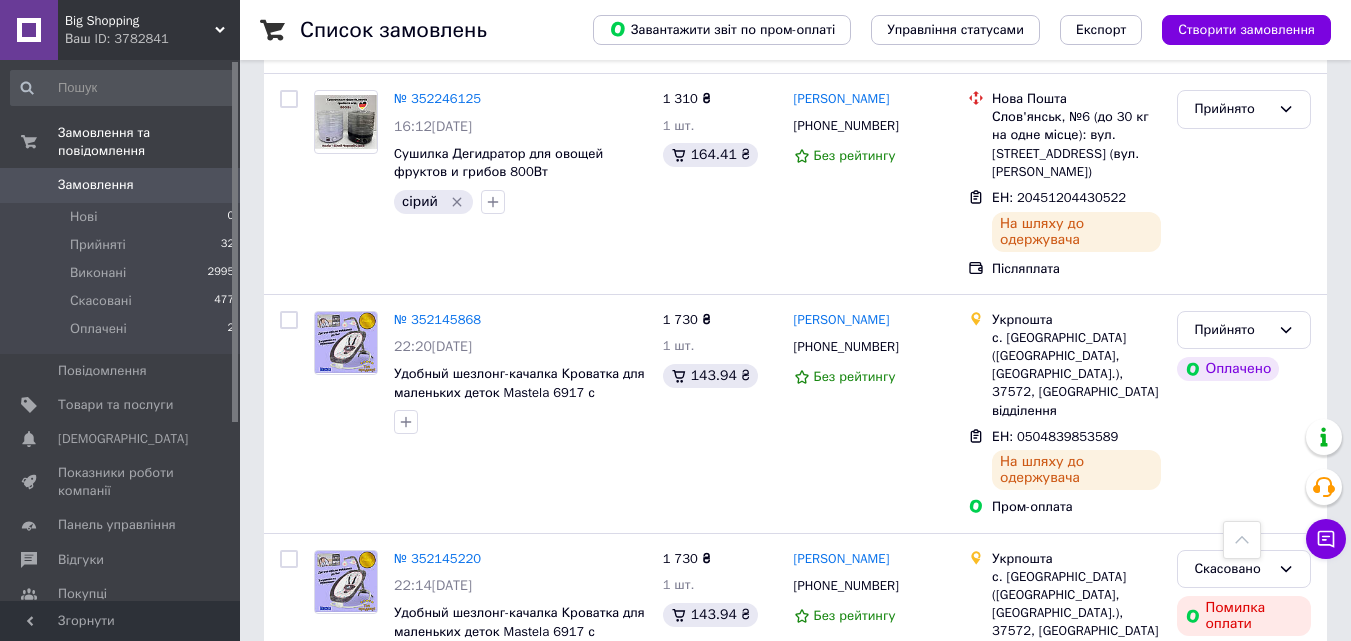 scroll, scrollTop: 1400, scrollLeft: 0, axis: vertical 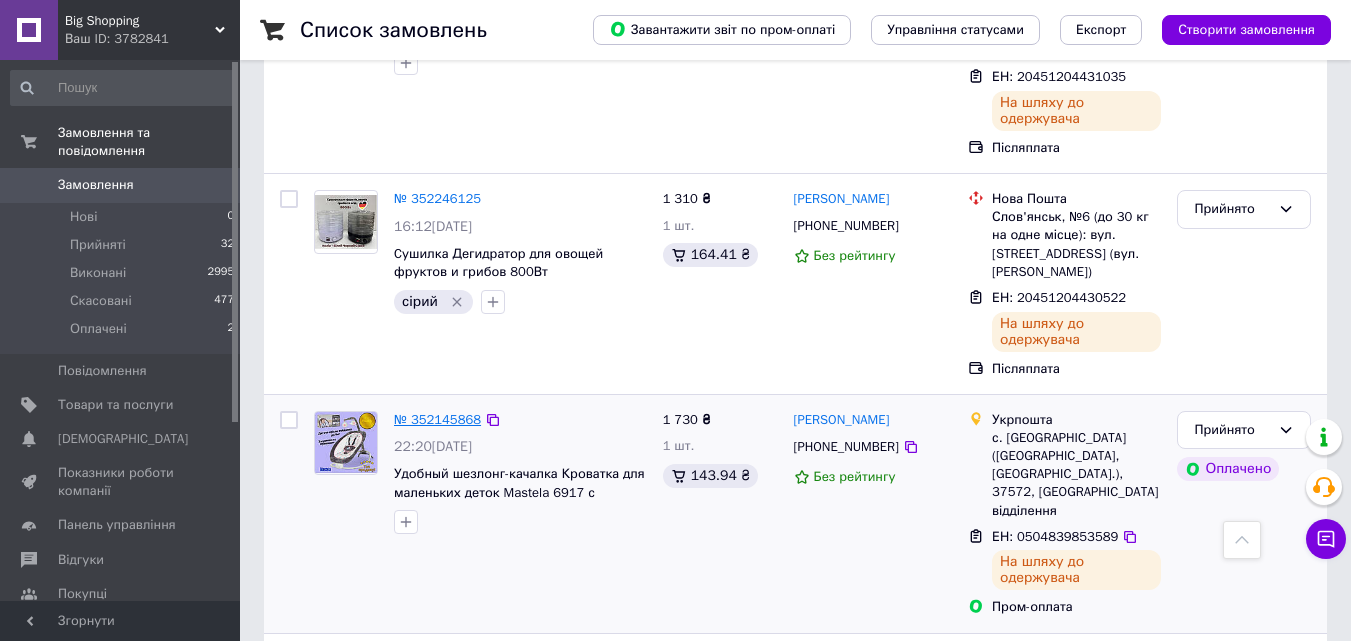 click on "№ 352145868" at bounding box center [437, 419] 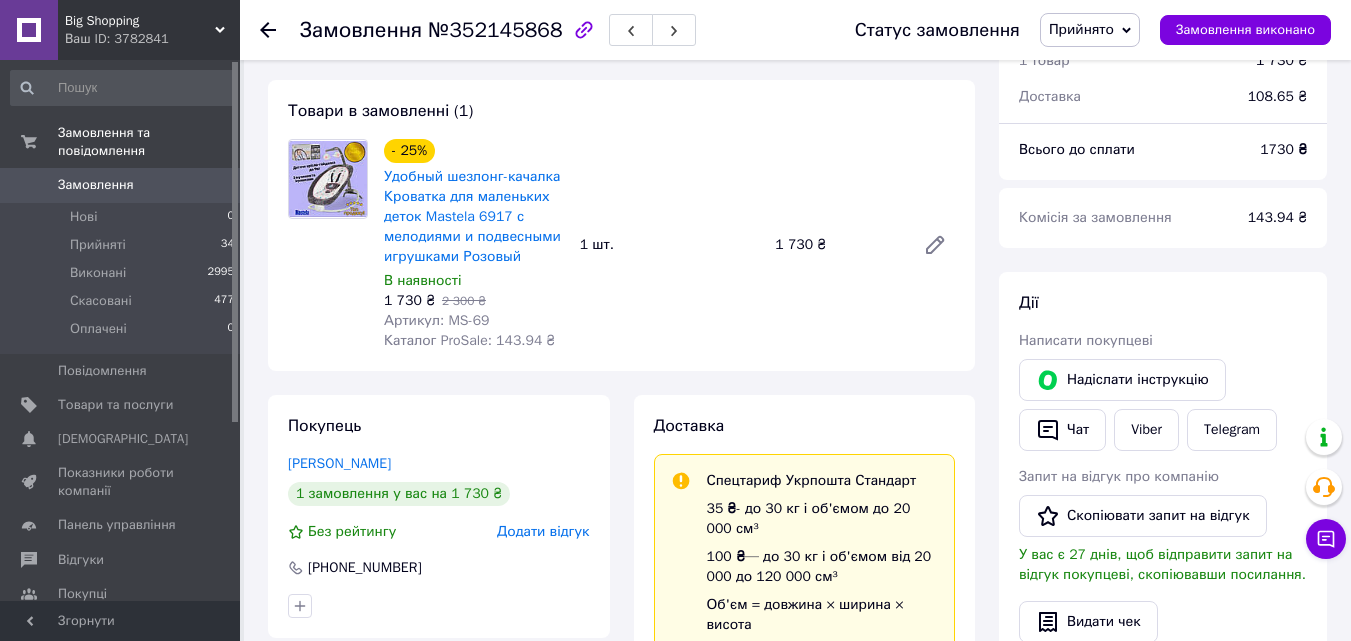 scroll, scrollTop: 43, scrollLeft: 0, axis: vertical 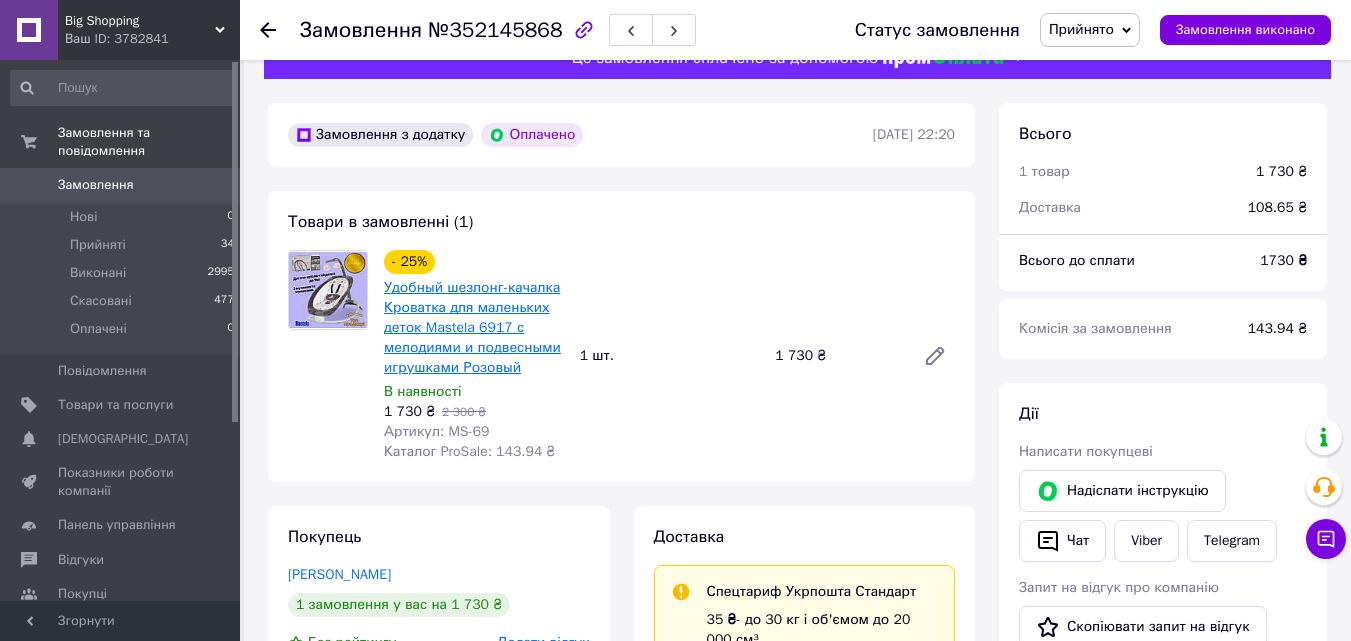 drag, startPoint x: 376, startPoint y: 286, endPoint x: 384, endPoint y: 296, distance: 12.806249 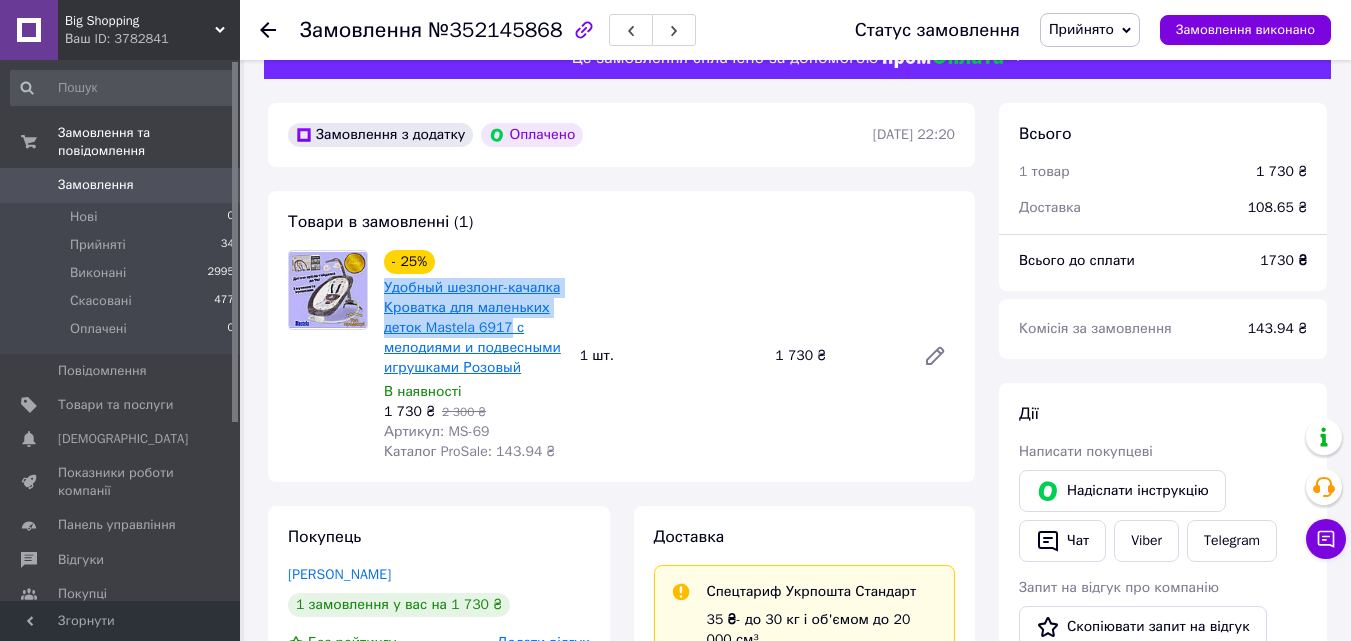 drag, startPoint x: 381, startPoint y: 289, endPoint x: 505, endPoint y: 324, distance: 128.84486 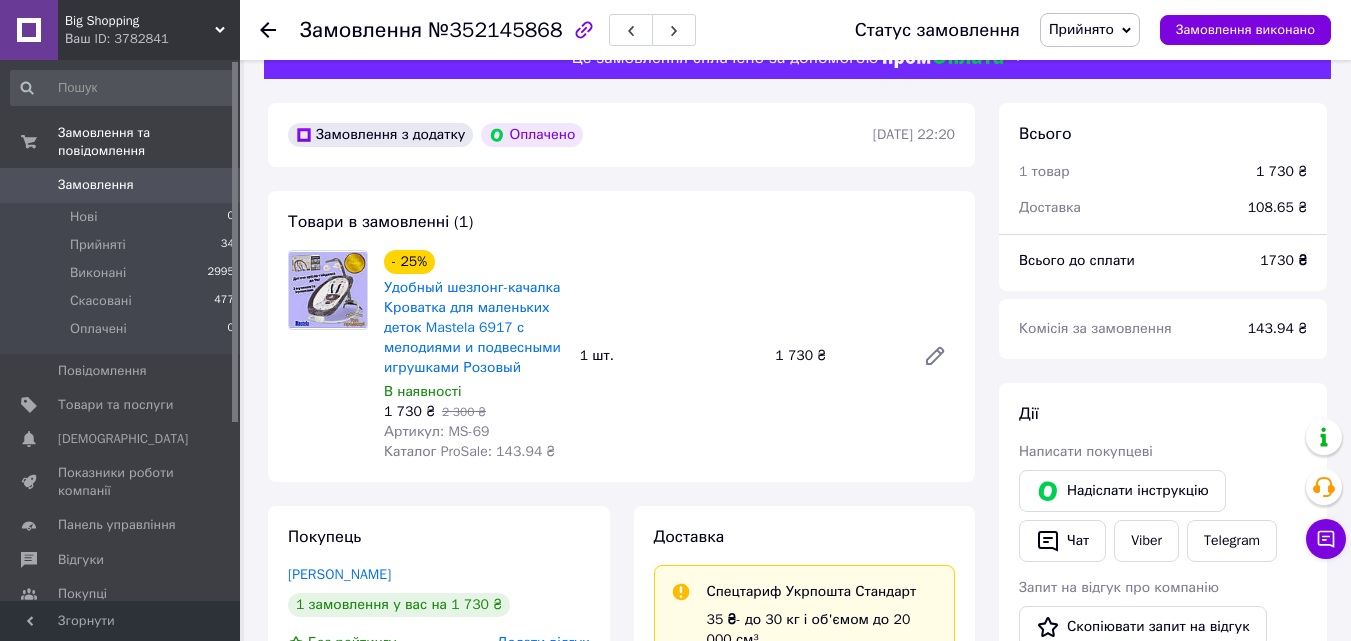 click on "- 25% Удобный шезлонг-качалка Кроватка для маленьких деток Mastela 6917 с мелодиями и подвесными игрушками Розовый В наявності 1 730 ₴   2 300 ₴ Артикул: MS-69 Каталог ProSale: 143.94 ₴  1 шт. 1 730 ₴" at bounding box center [669, 356] 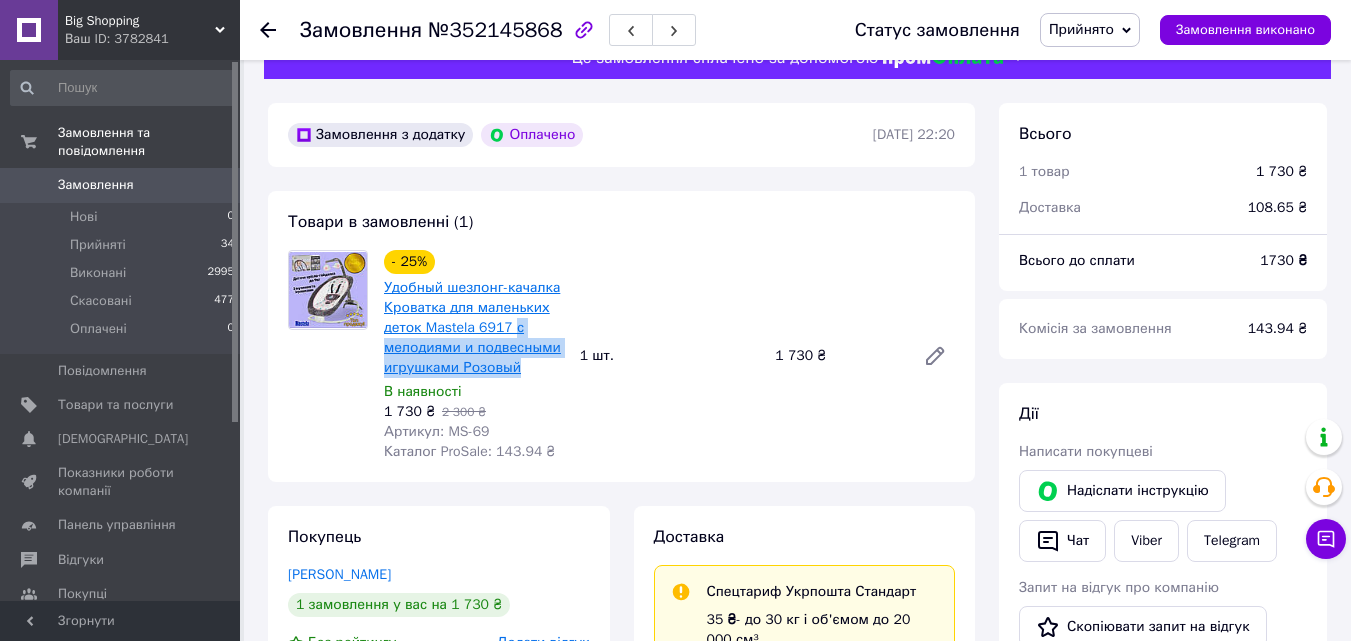 drag, startPoint x: 520, startPoint y: 376, endPoint x: 513, endPoint y: 334, distance: 42.579338 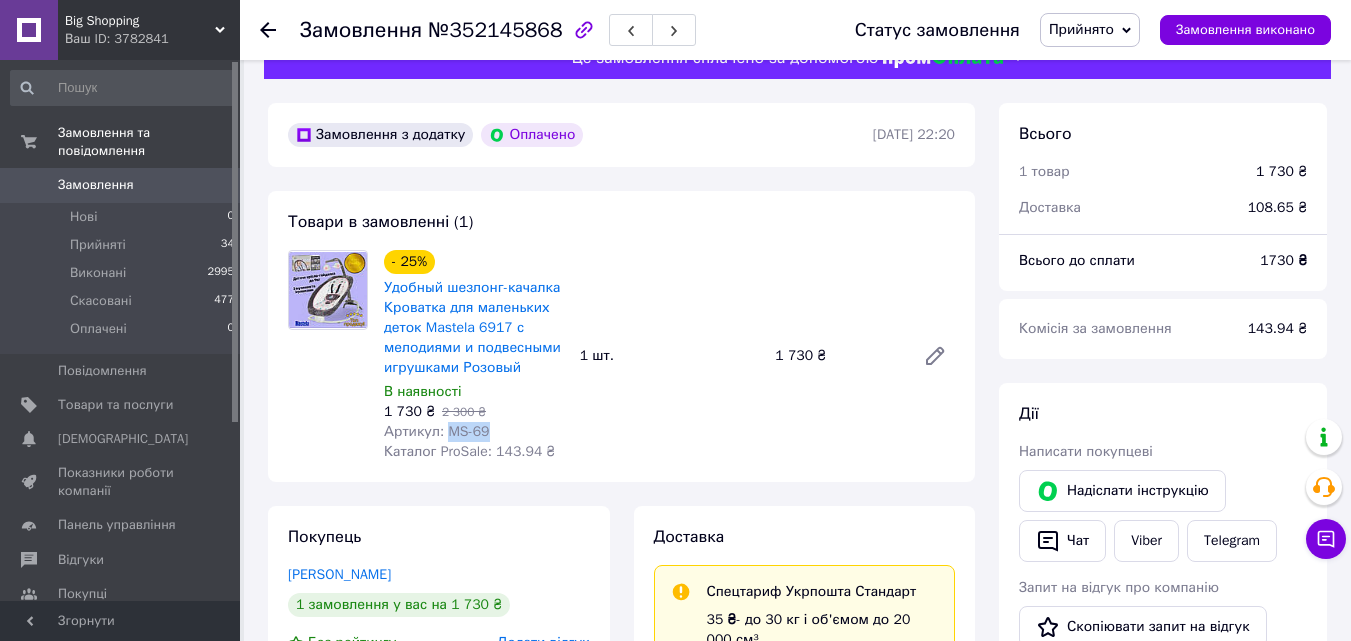 drag, startPoint x: 483, startPoint y: 428, endPoint x: 446, endPoint y: 430, distance: 37.054016 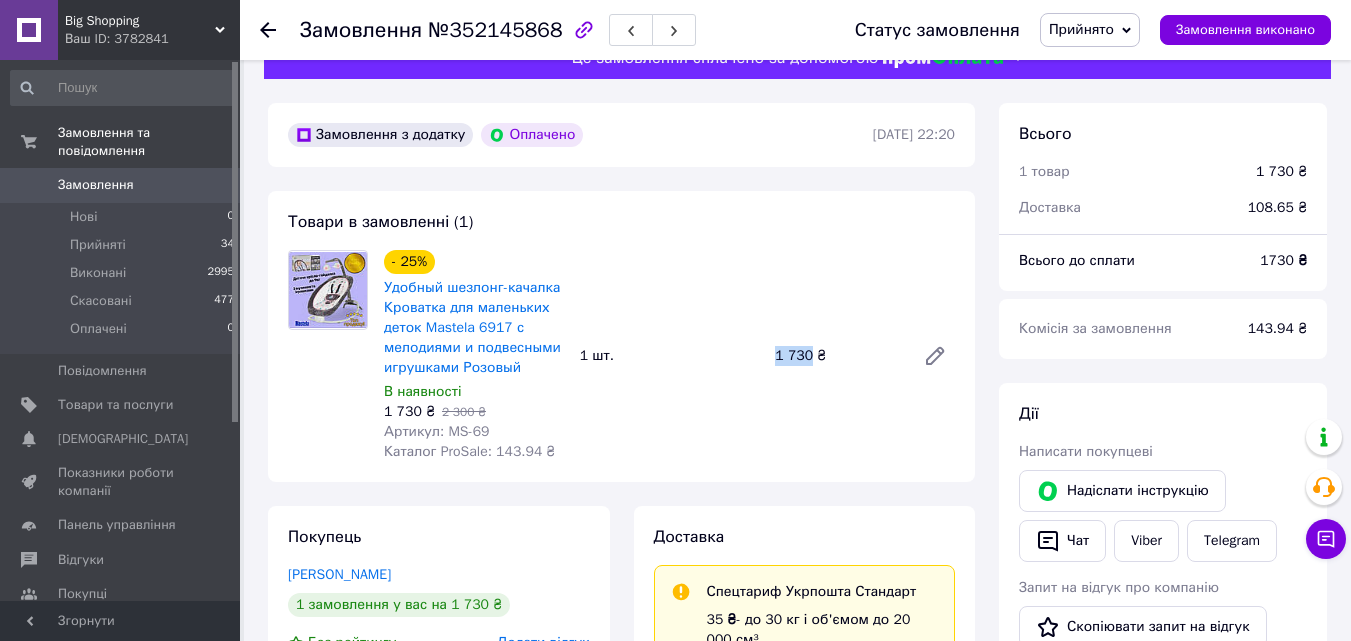 drag, startPoint x: 775, startPoint y: 362, endPoint x: 807, endPoint y: 364, distance: 32.06244 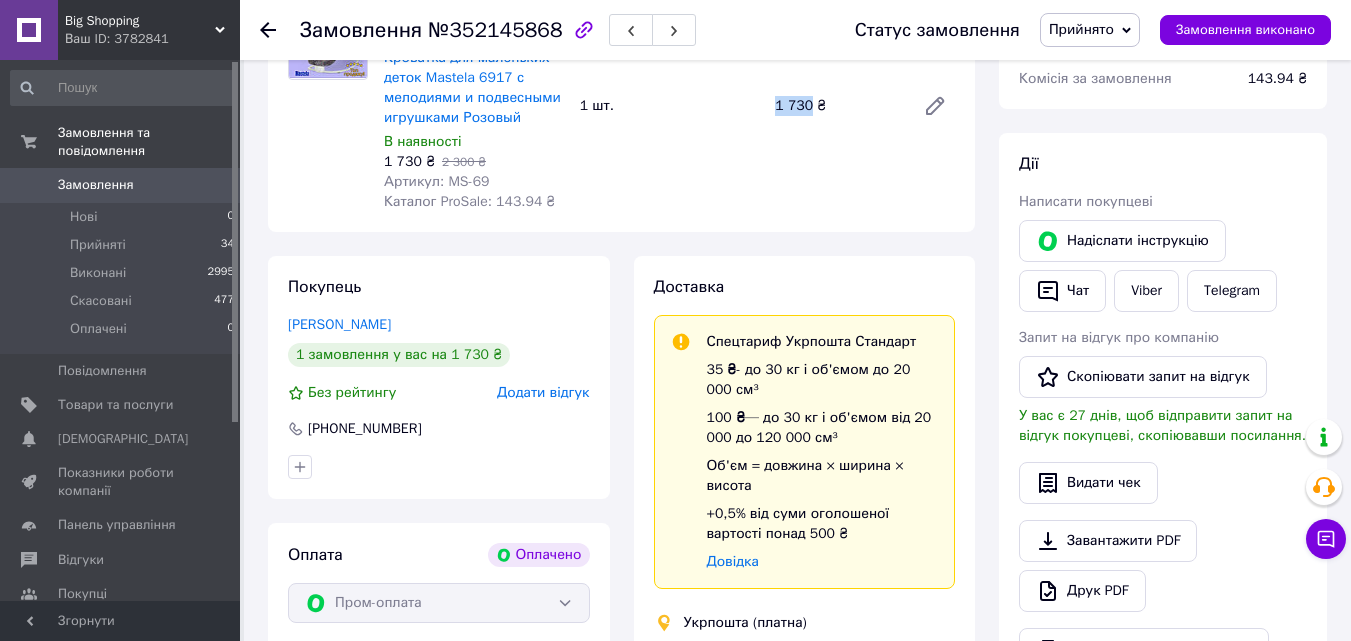 scroll, scrollTop: 43, scrollLeft: 0, axis: vertical 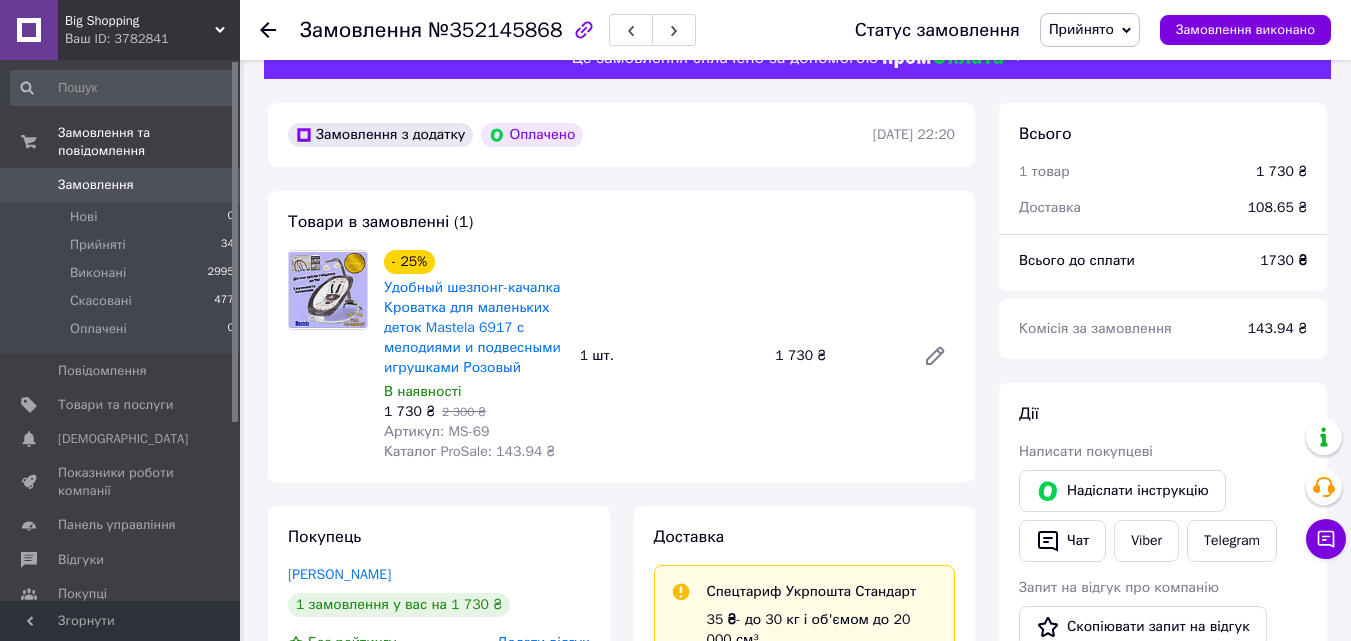 click 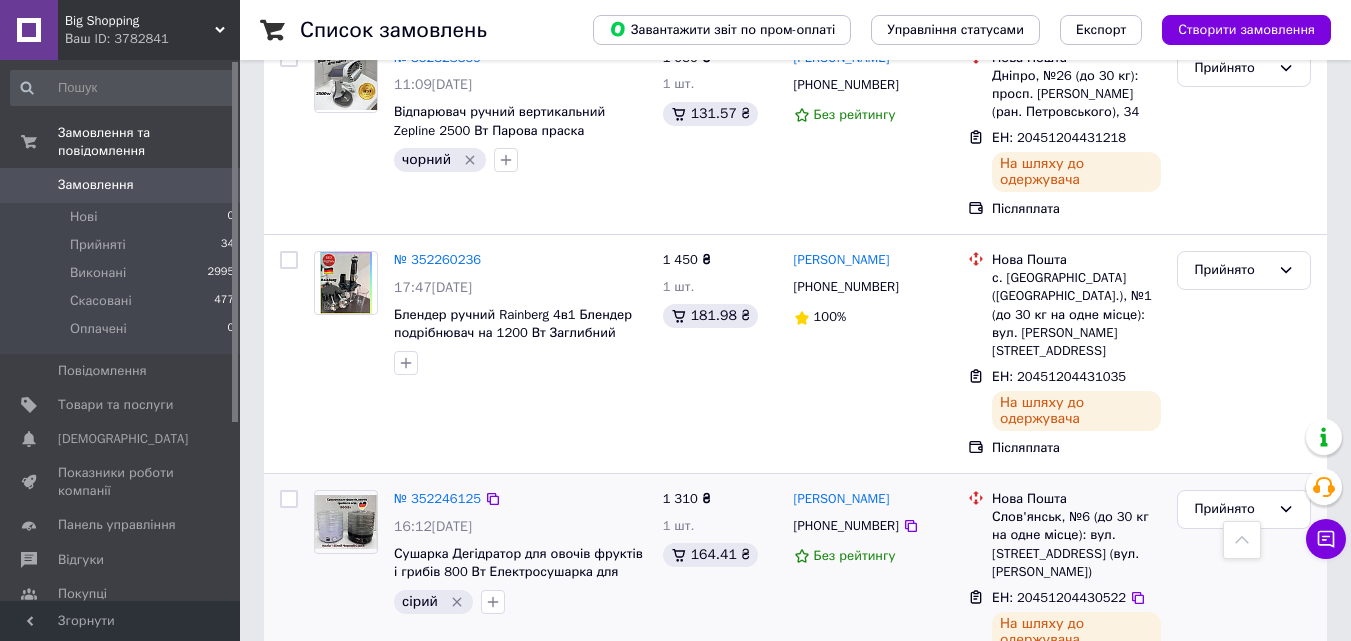 scroll, scrollTop: 1400, scrollLeft: 0, axis: vertical 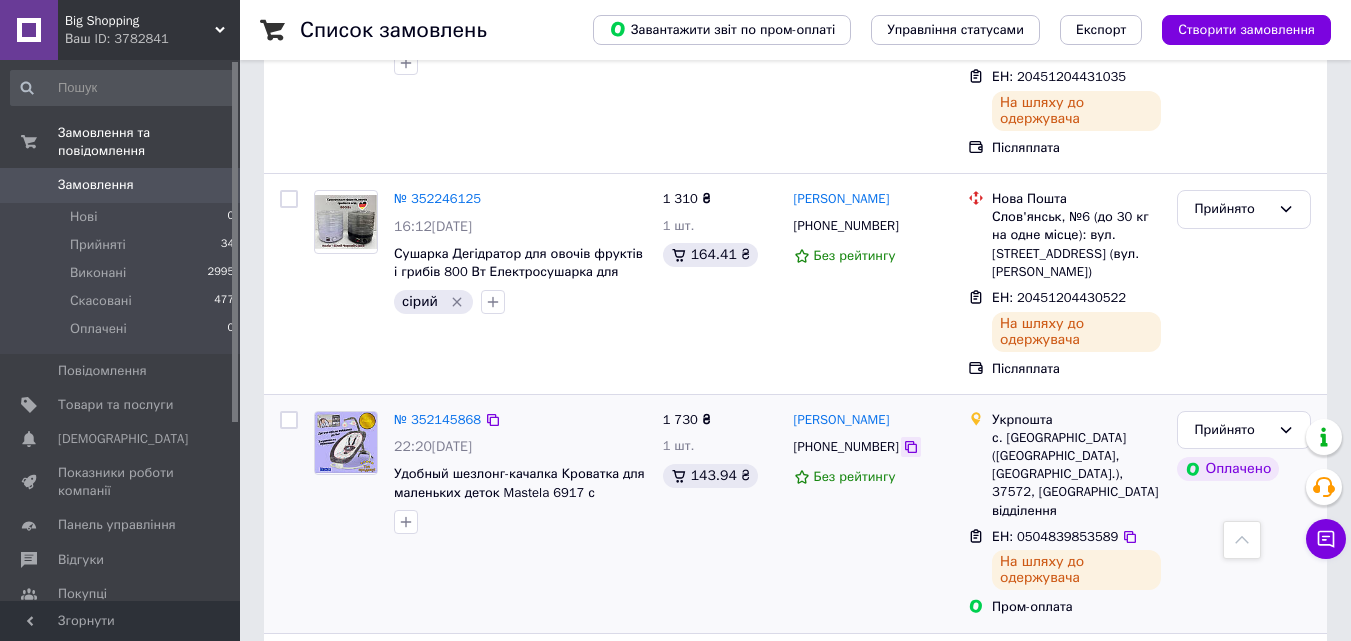 click 